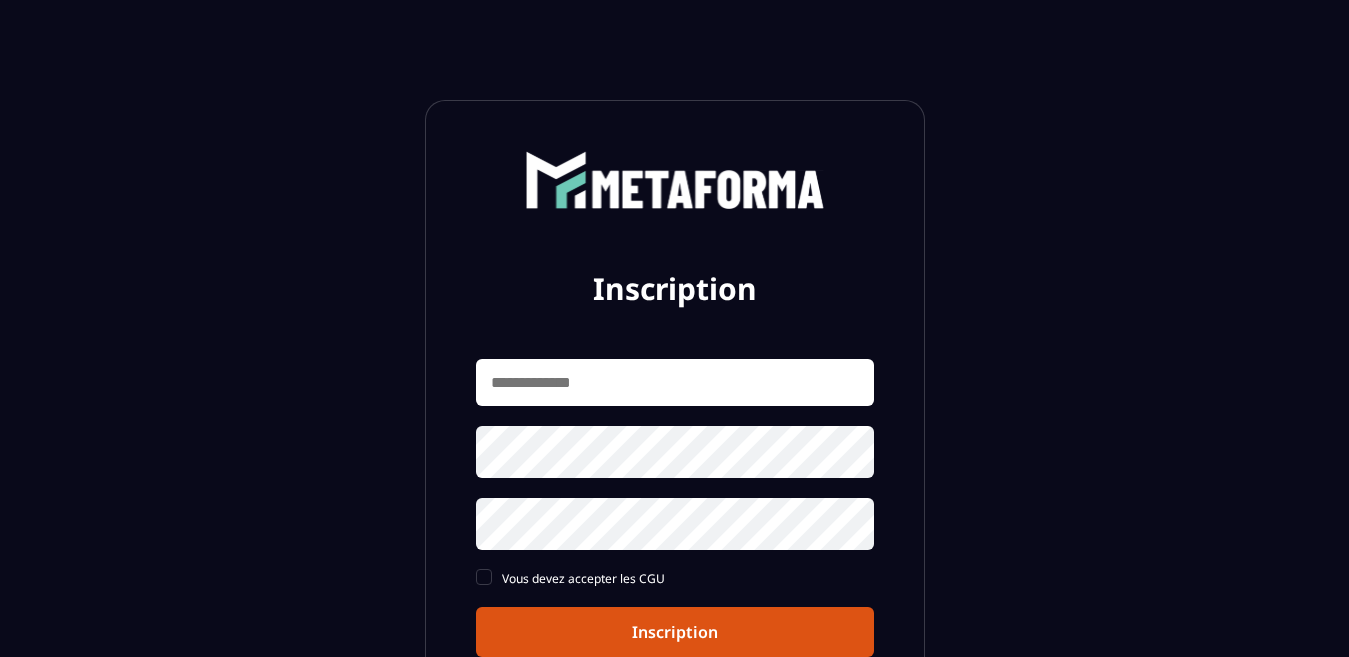 scroll, scrollTop: 0, scrollLeft: 0, axis: both 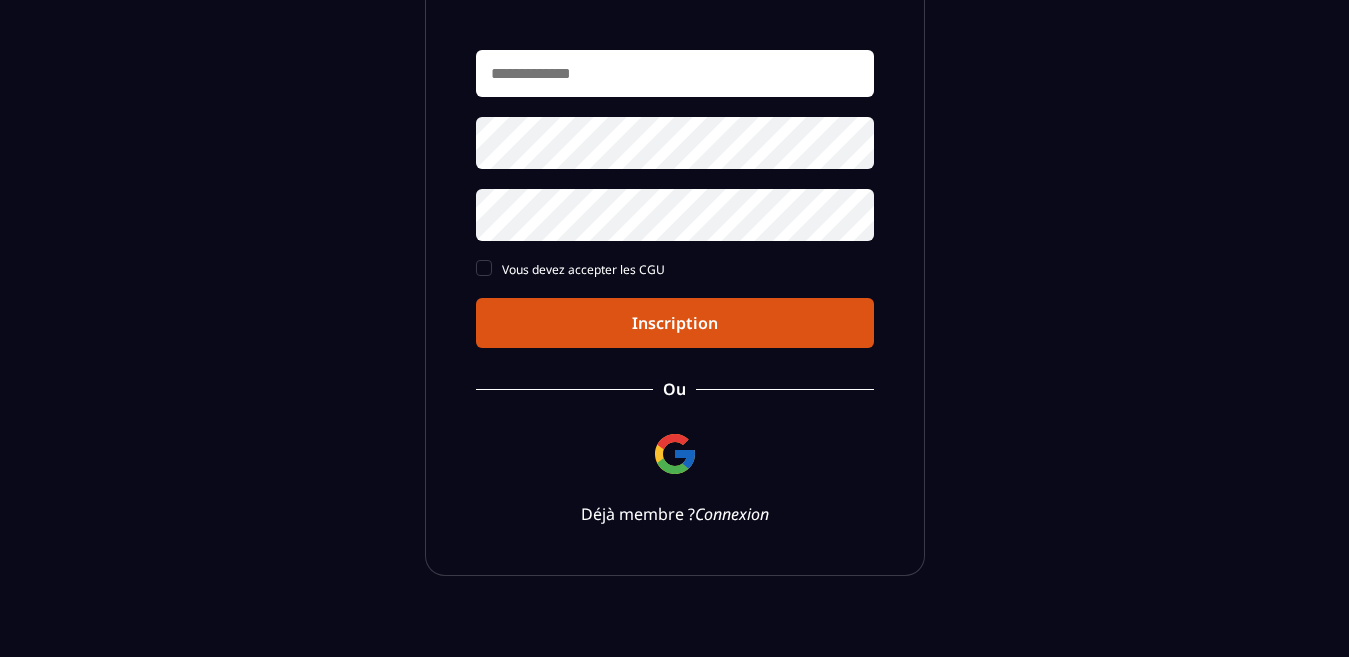 click on "Inscription Vous devez accepter les CGU Inscription Ou Déjà membre ?  Connexion" at bounding box center [675, 183] 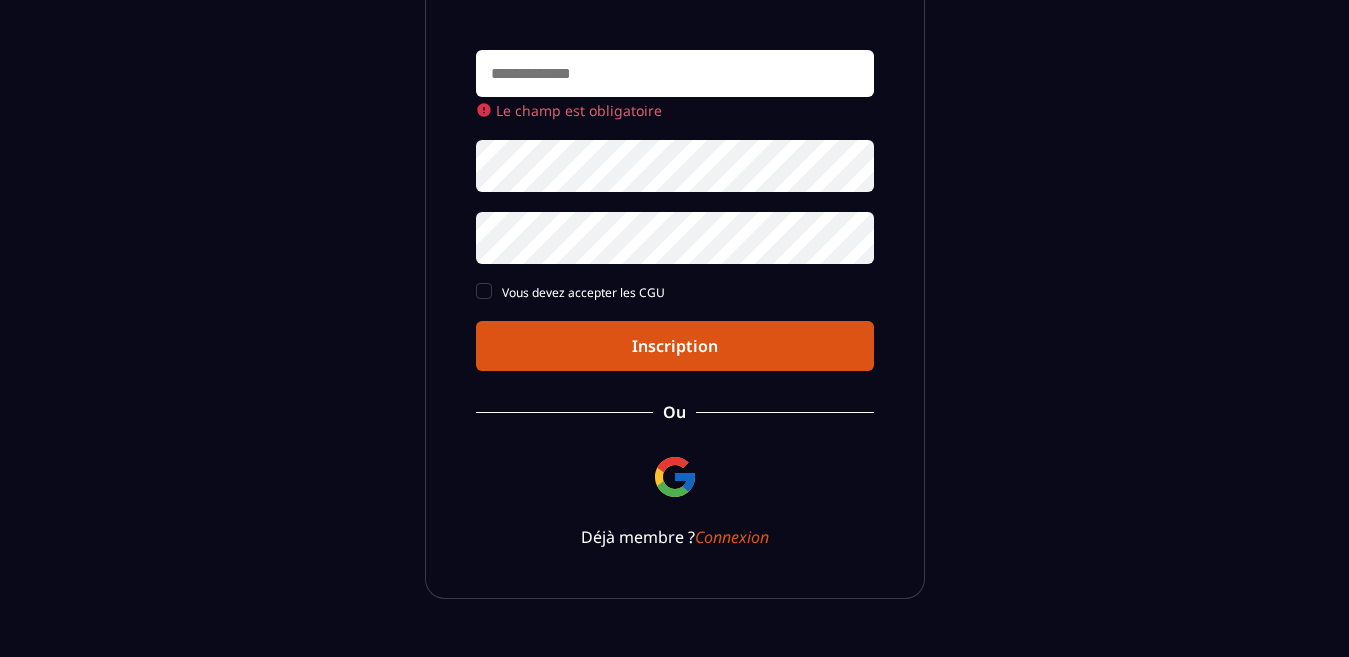 click at bounding box center [675, 73] 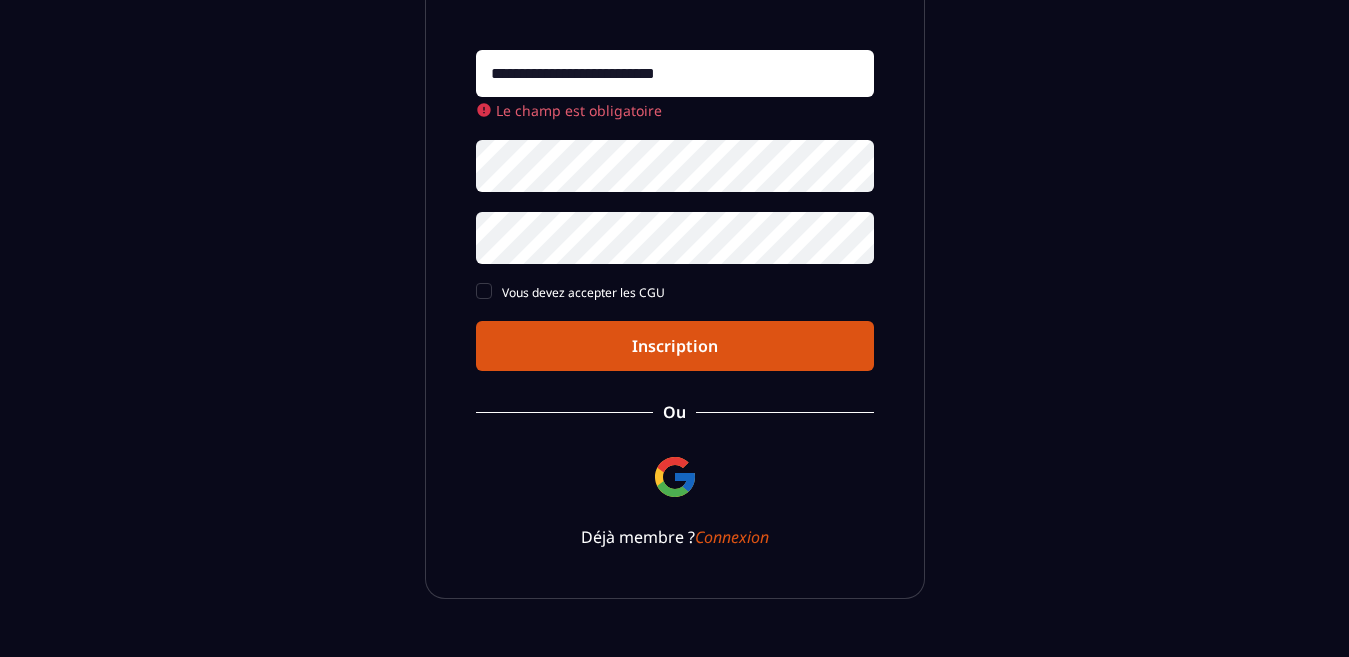 type on "**********" 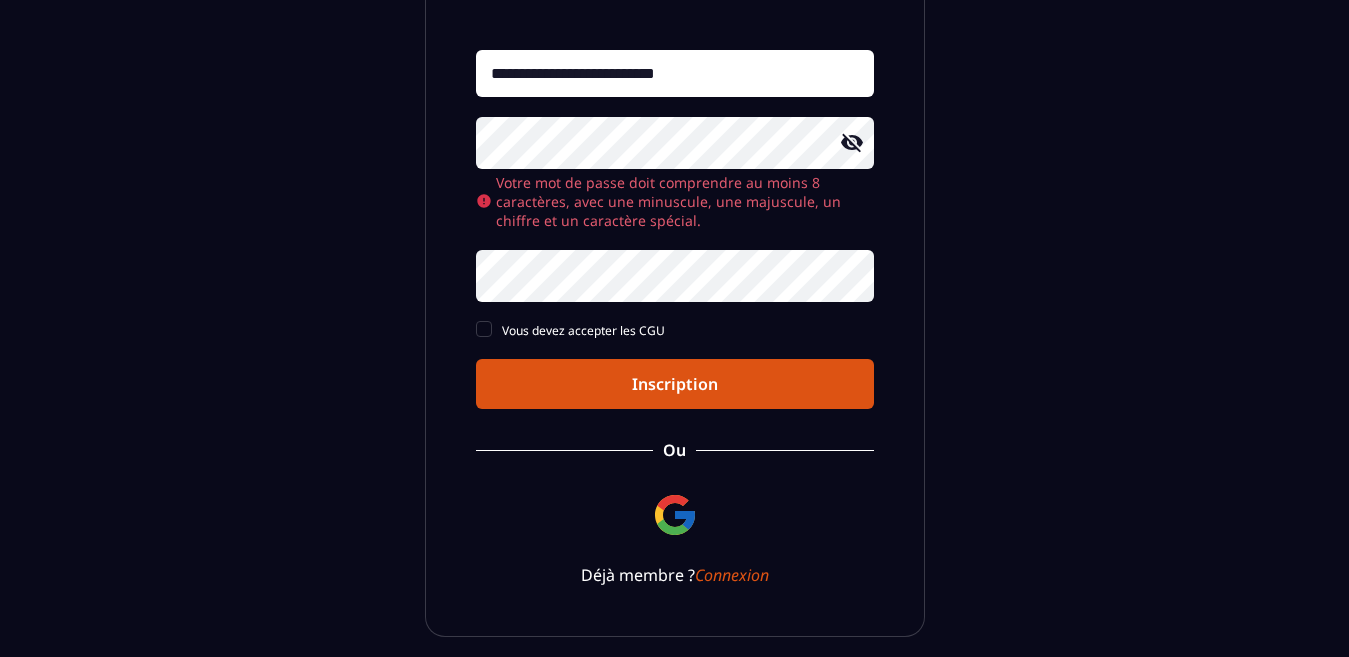 click 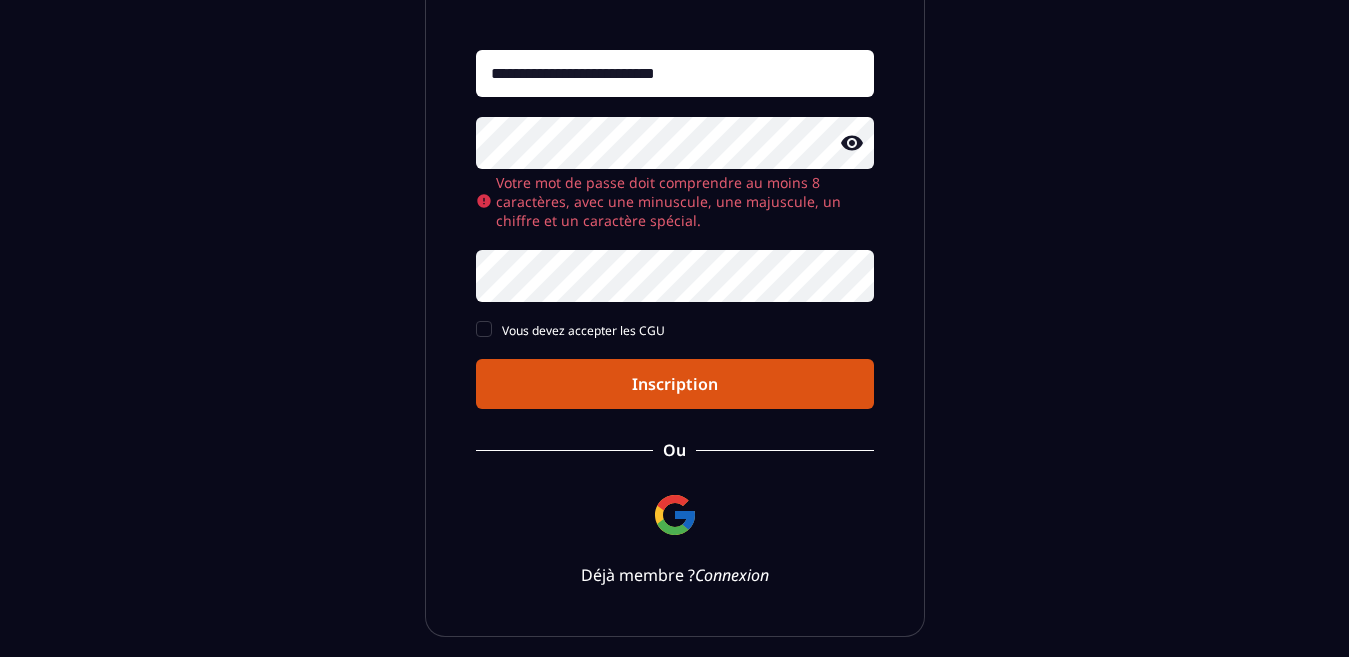 click on "Connexion" at bounding box center (732, 575) 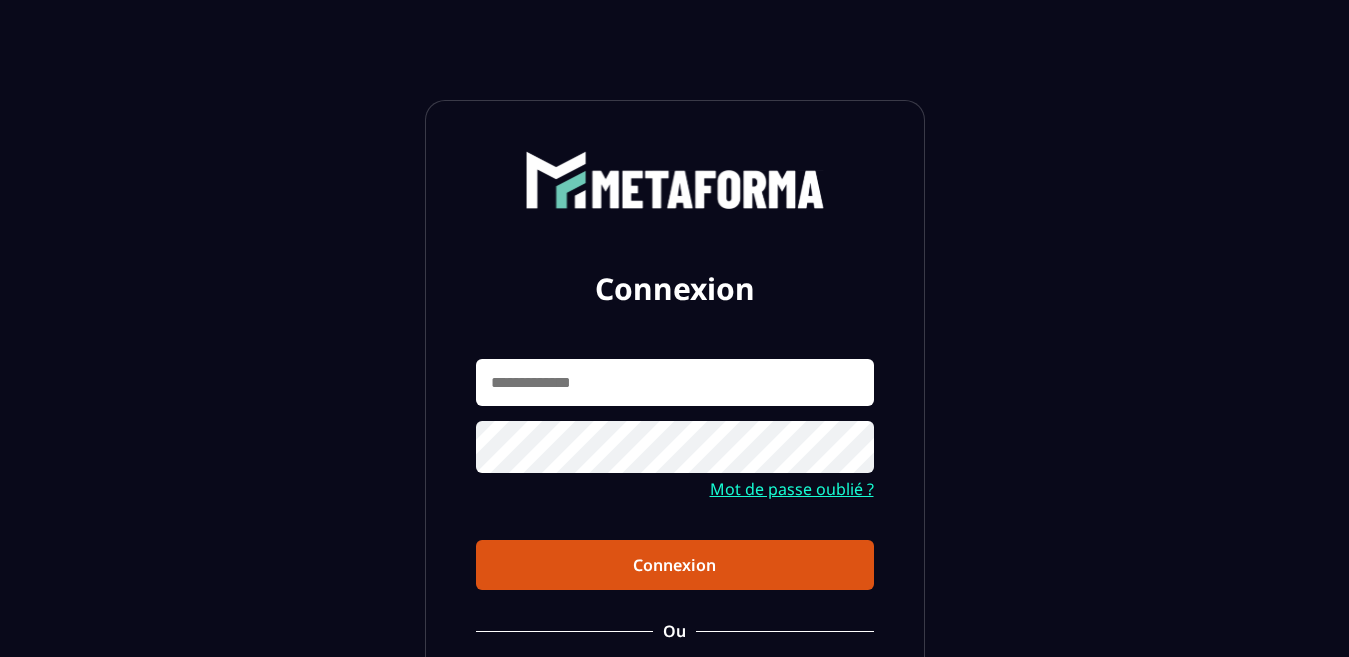 scroll, scrollTop: 0, scrollLeft: 0, axis: both 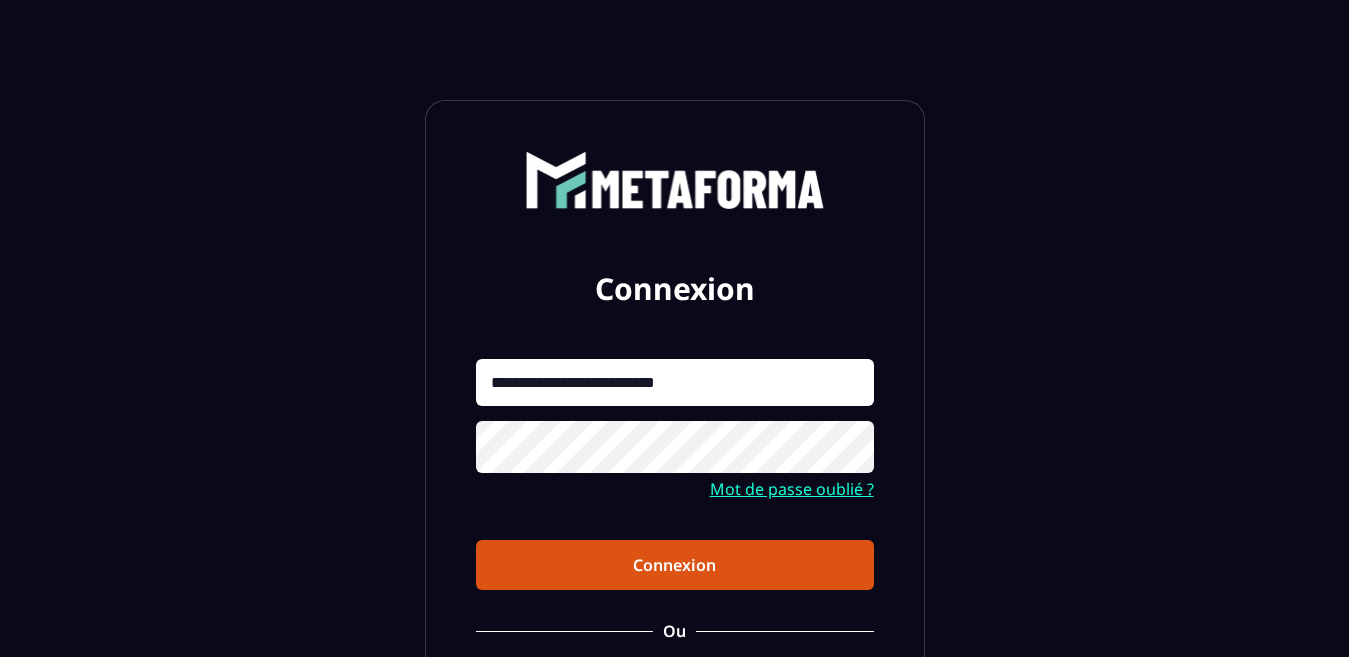 type on "**********" 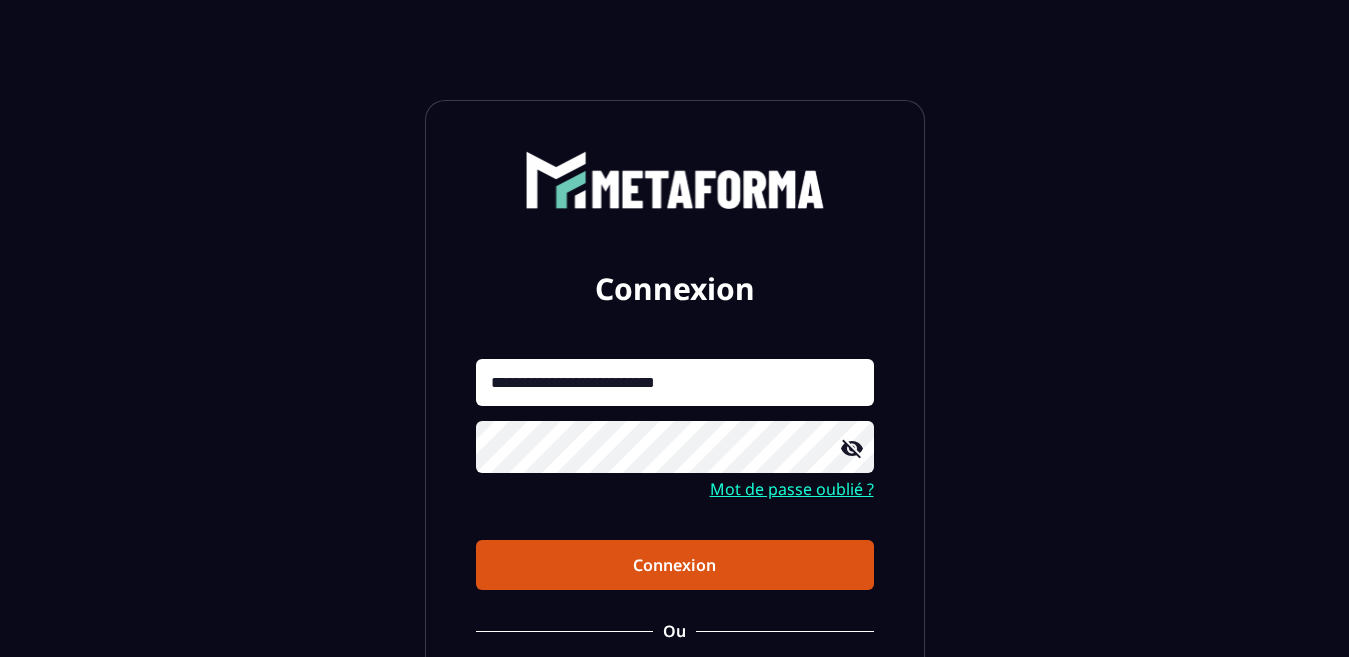 click on "Connexion" at bounding box center [675, 565] 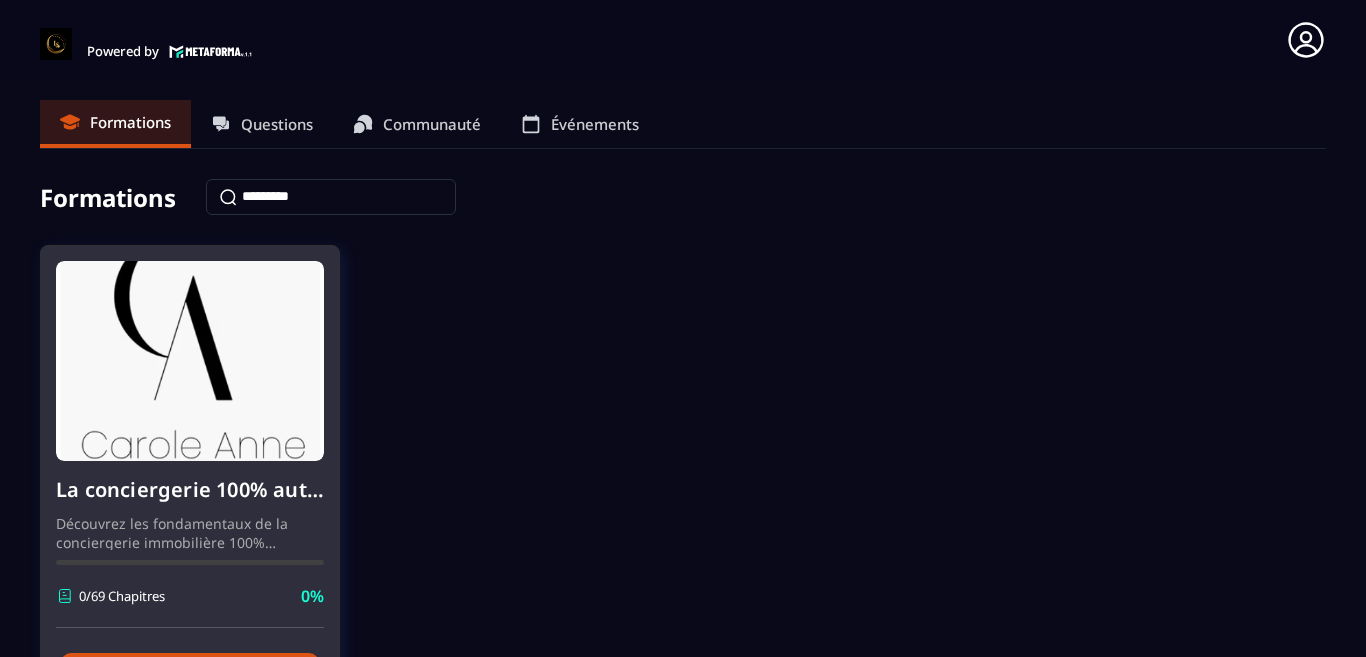 click at bounding box center [190, 361] 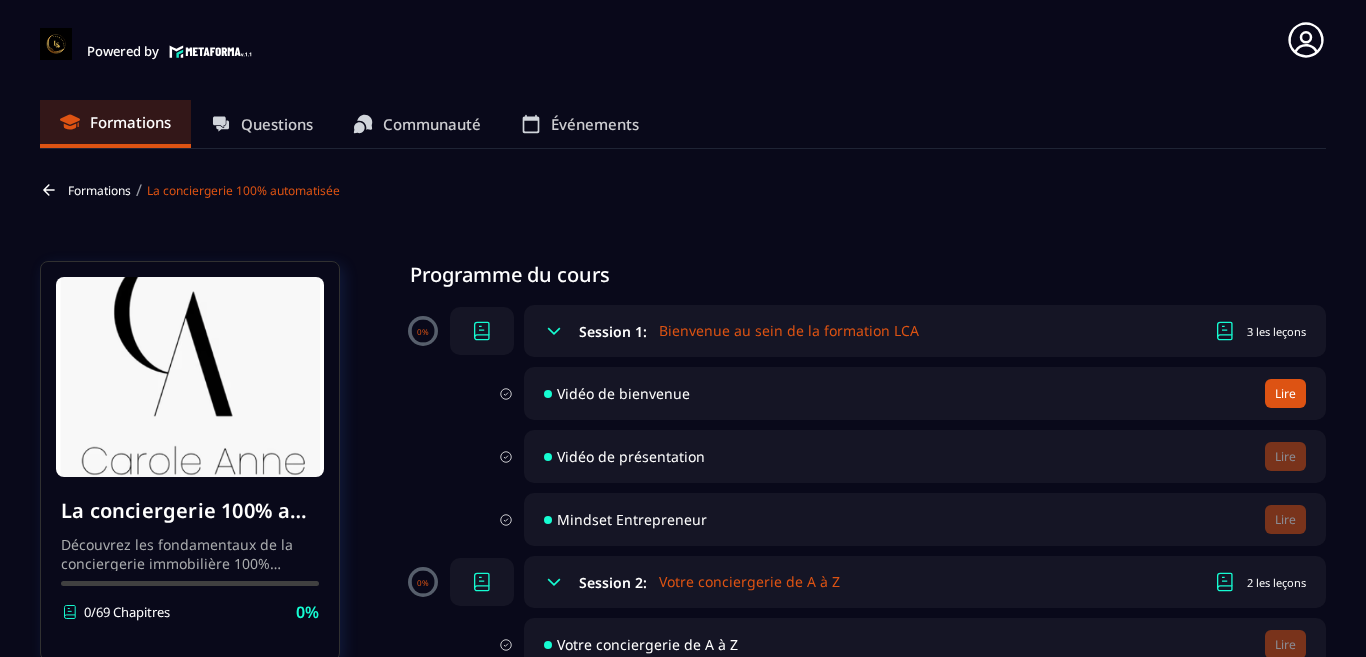 click on "Lire" at bounding box center (1285, 393) 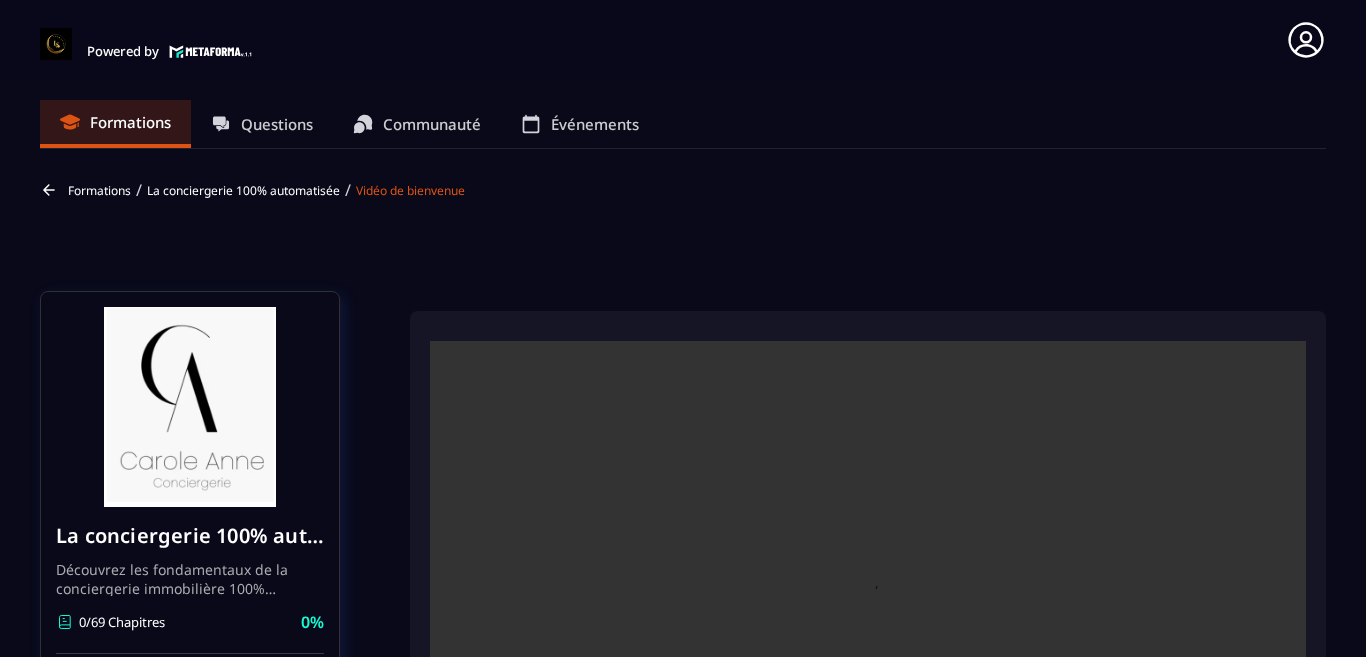 scroll, scrollTop: 8, scrollLeft: 0, axis: vertical 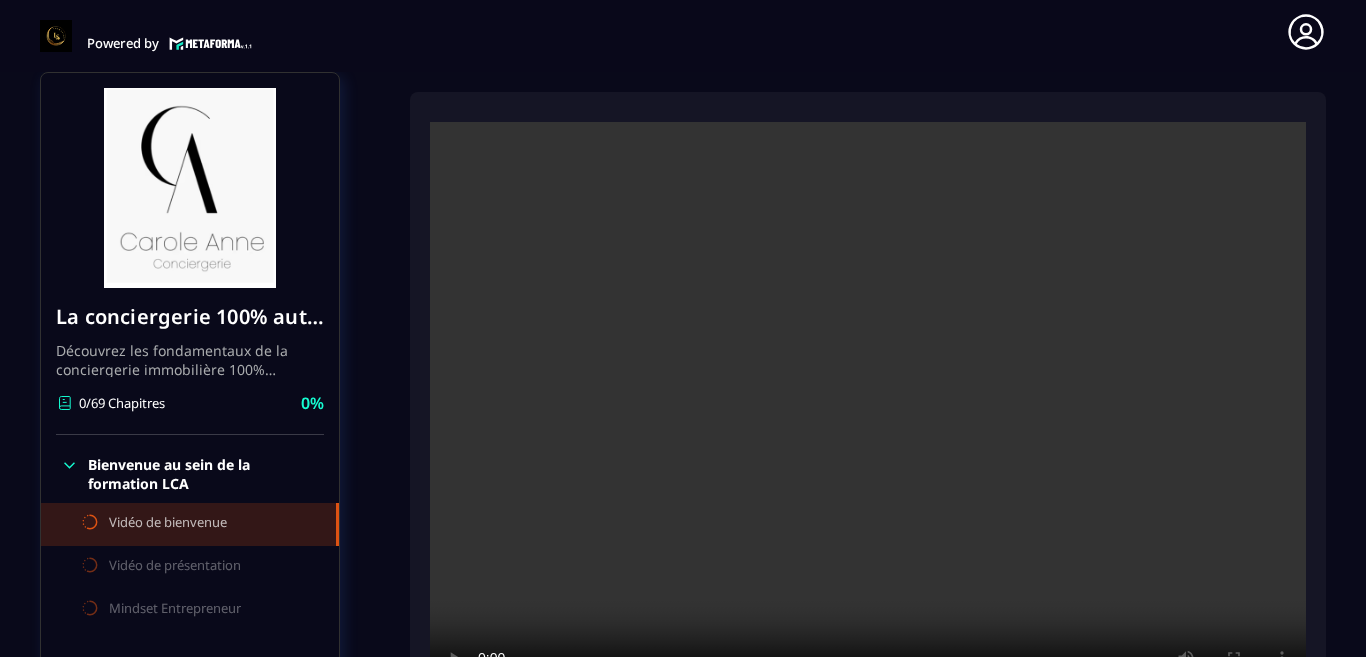 click on "Powered by [PERSON_NAME] [PERSON_NAME][EMAIL_ADDRESS][DOMAIN_NAME] Formations Questions Communauté Événements Français Déconnexion Fermer" at bounding box center (683, 32) 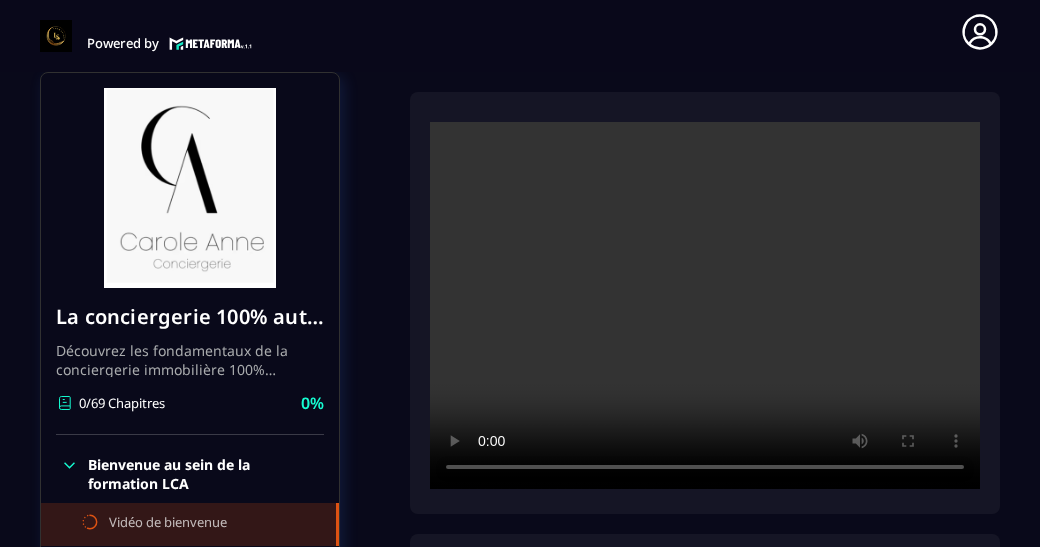 scroll, scrollTop: 7, scrollLeft: 0, axis: vertical 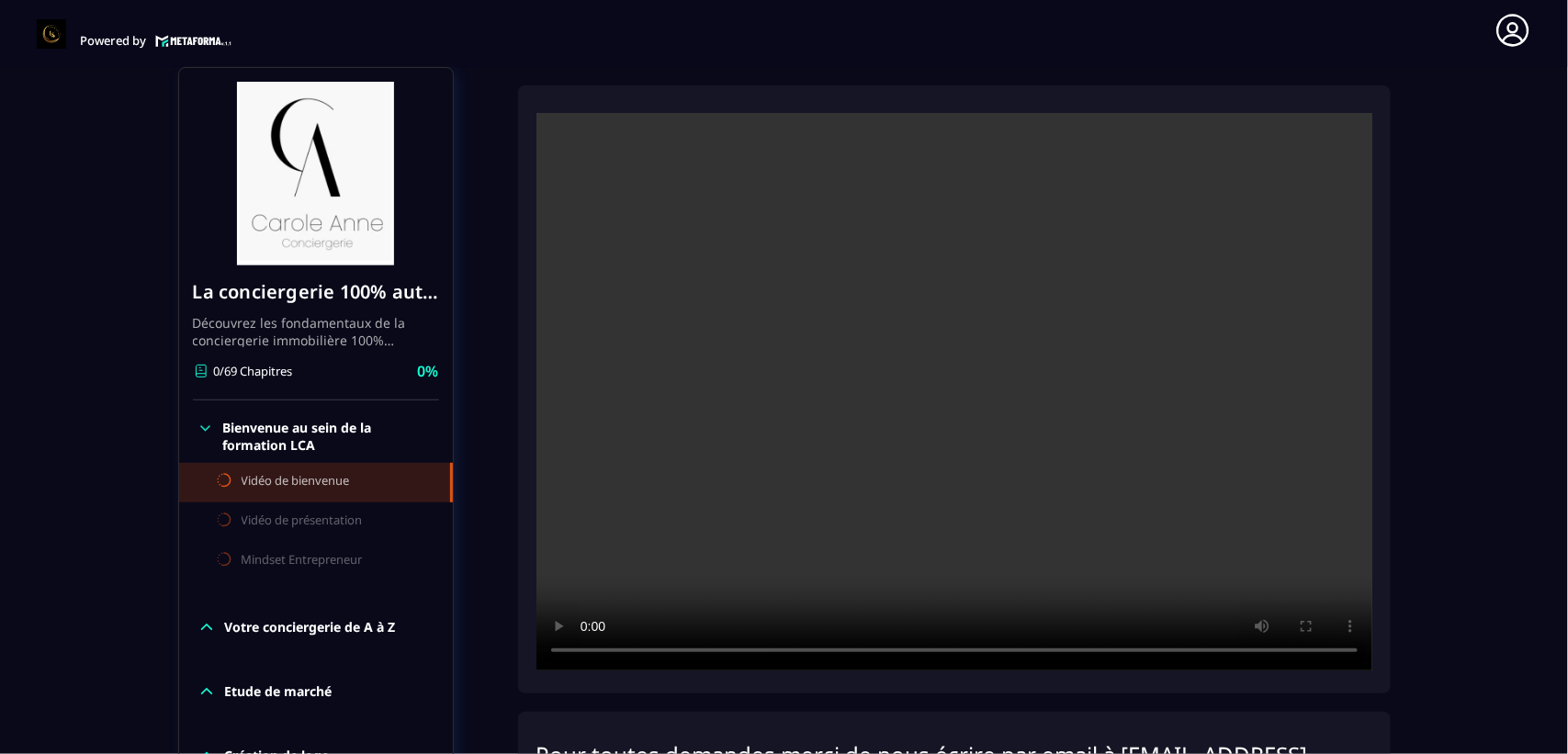 drag, startPoint x: 1543, startPoint y: 425, endPoint x: 1539, endPoint y: 121, distance: 304.02631 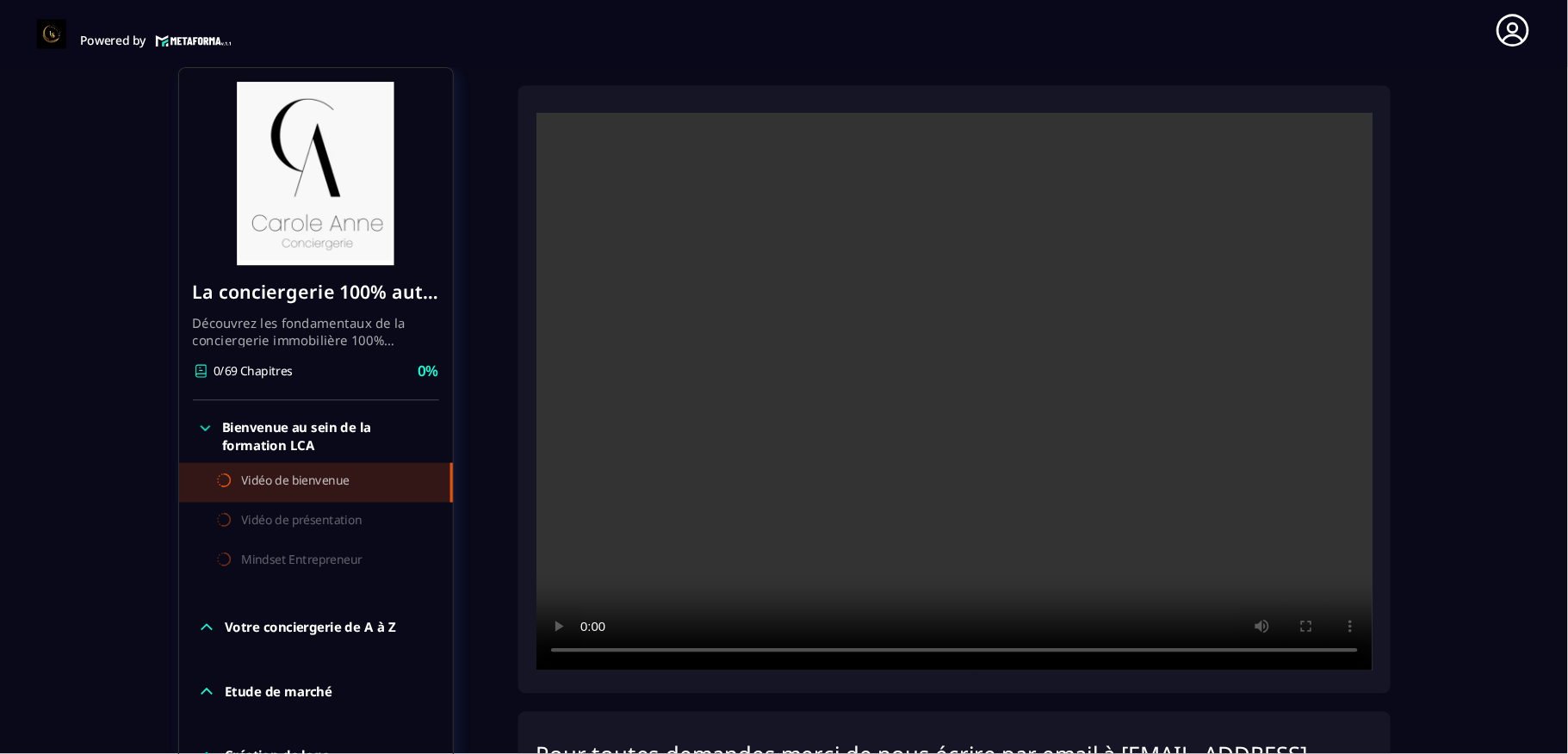 scroll, scrollTop: 5, scrollLeft: 0, axis: vertical 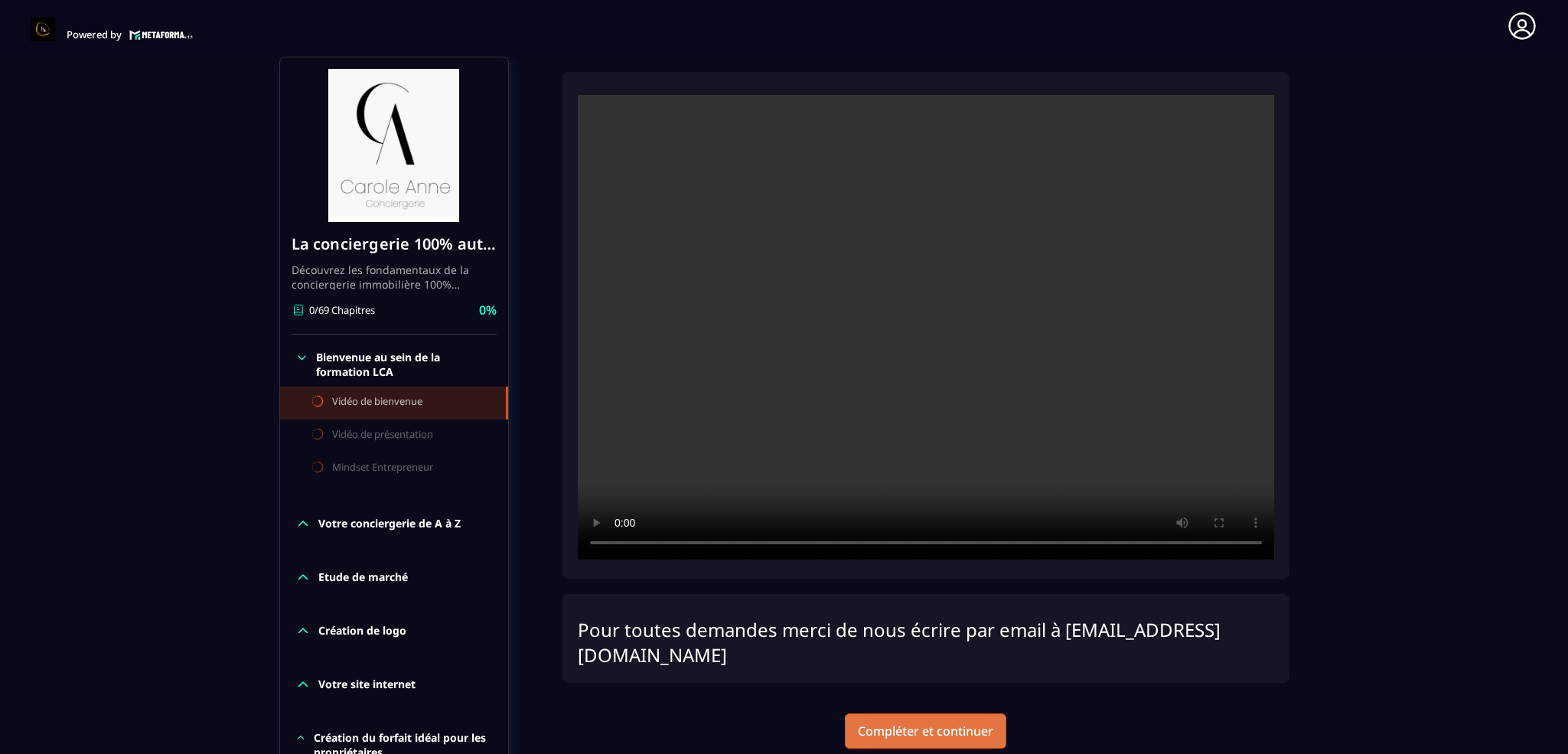 drag, startPoint x: 1234, startPoint y: 4, endPoint x: 891, endPoint y: 712, distance: 786.7102 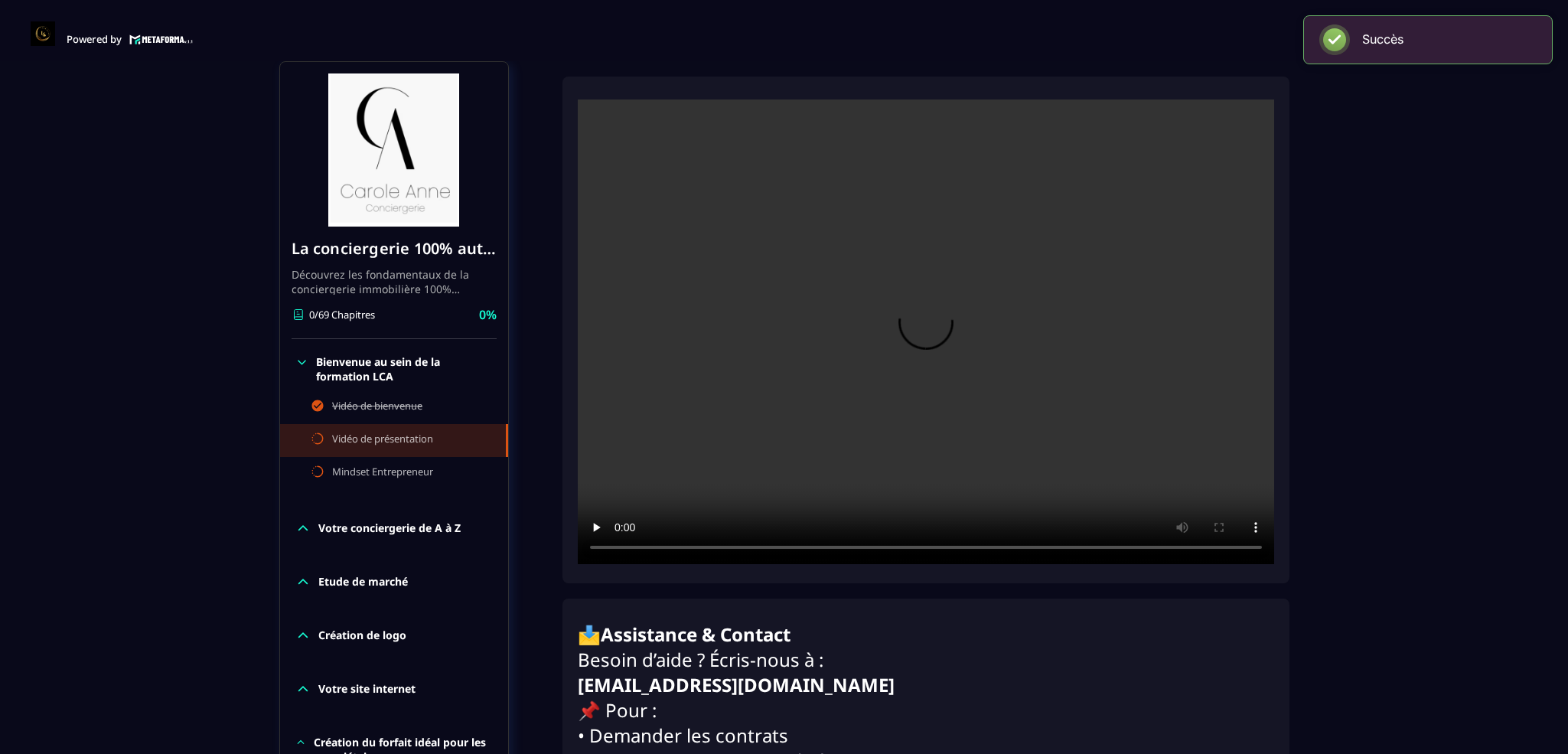 scroll, scrollTop: 5, scrollLeft: 0, axis: vertical 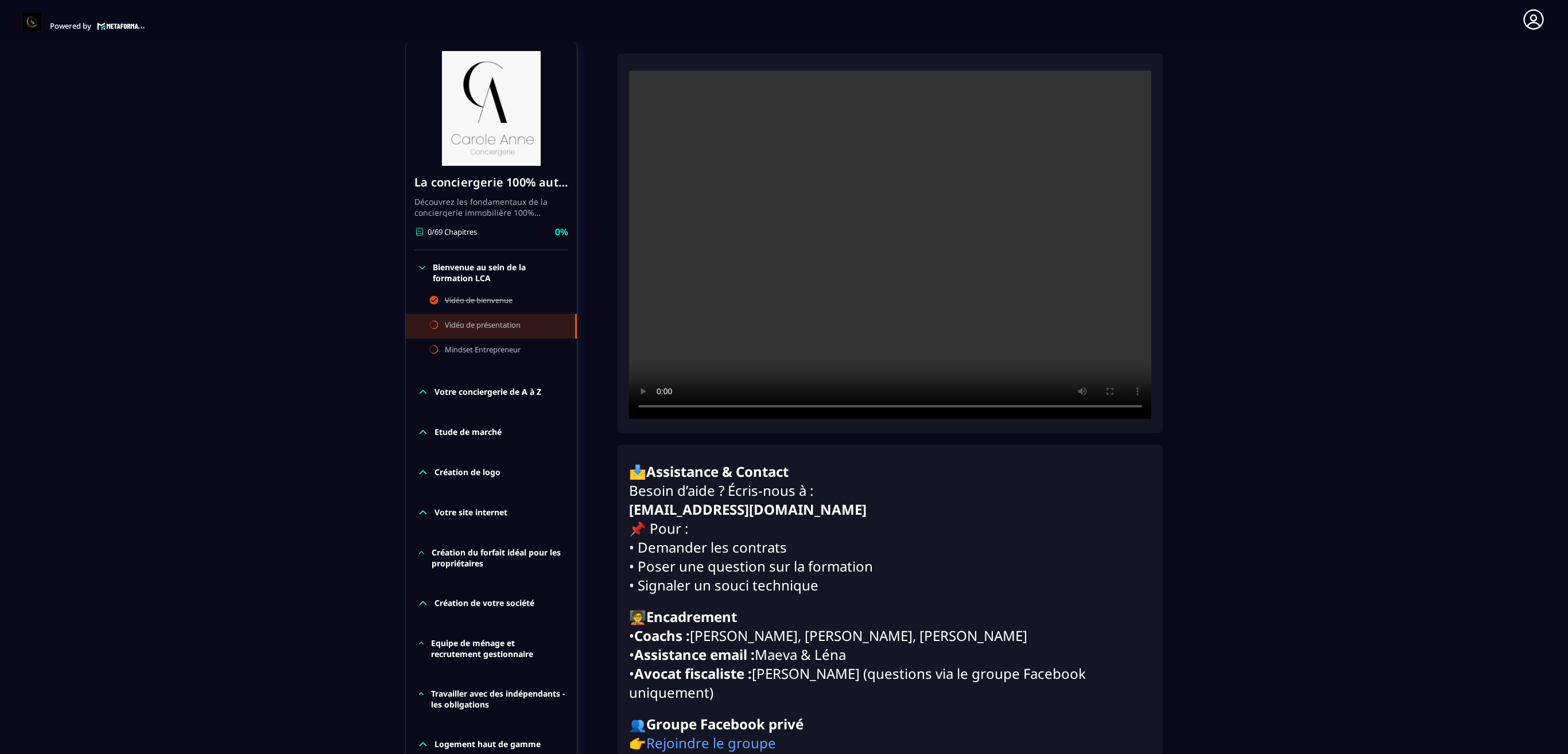 click on "Formations / La conciergerie 100% automatisée / Vidéo de présentation La conciergerie 100% automatisée Découvrez les fondamentaux de la conciergerie immobilière 100% automatisée.
Cette formation est conçue pour vous permettre de lancer et maîtriser votre activité de conciergerie en toute simplicité.
Vous apprendrez :
✅ Les bases essentielles de la conciergerie pour démarrer sereinement.
✅ Les outils incontournables pour gérer vos clients et vos biens de manière efficace.
✅ L'automatisation des tâches répétitives pour gagner un maximum de temps au quotidien.
Objectif : Vous fournir toutes les clés pour créer une activité rentable et automatisée, tout en gardant du temps pour vous. 0/69 Chapitres 0%  Bienvenue au sein de la formation LCA Vidéo de bienvenue Vidéo de présentation Mindset Entrepreneur Votre conciergerie de A à Z Etude de marché Création de logo Votre site internet Création du forfait idéal pour les propriétaires Création de votre société Facturation" at bounding box center (784, 732) 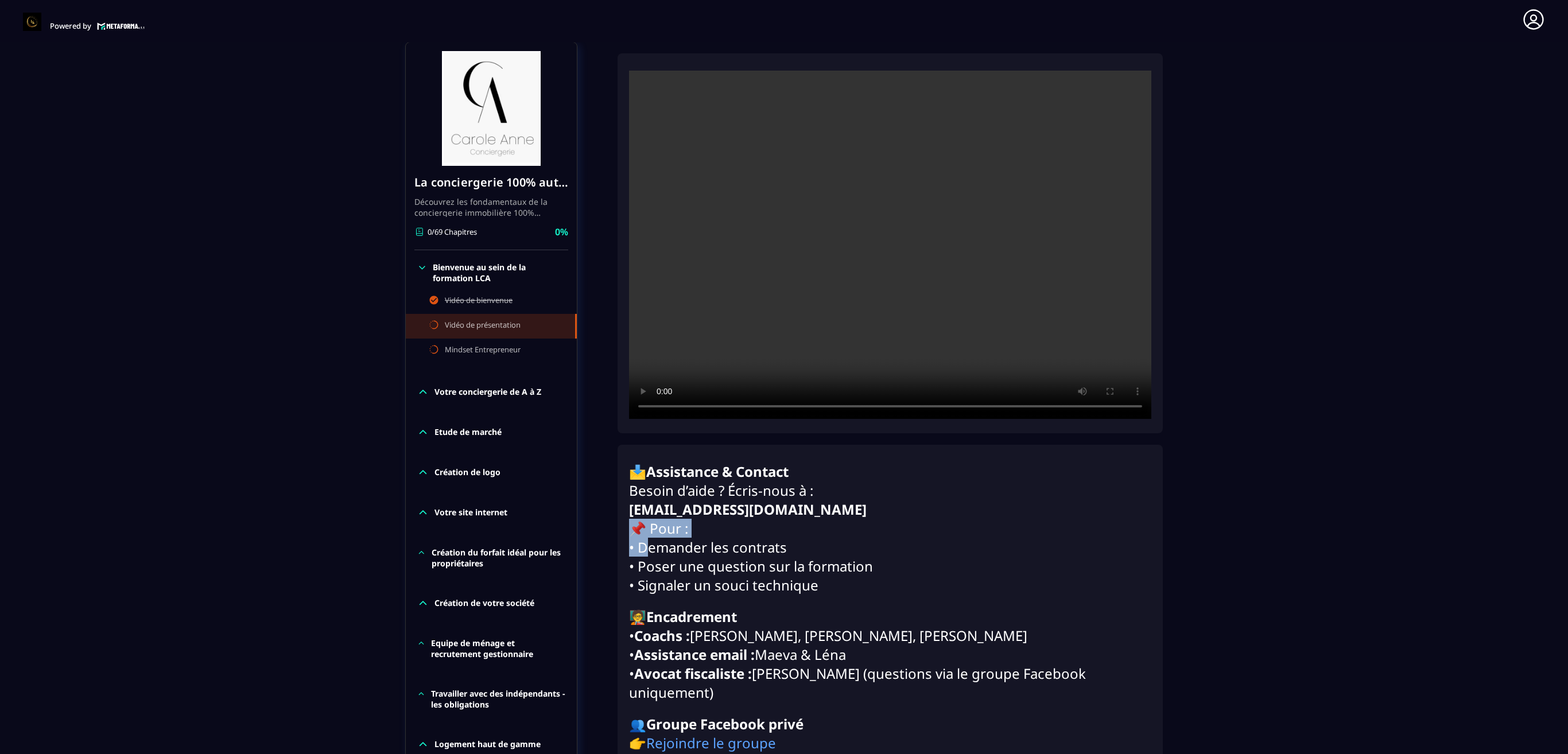 drag, startPoint x: 630, startPoint y: 526, endPoint x: 642, endPoint y: 541, distance: 19.20937 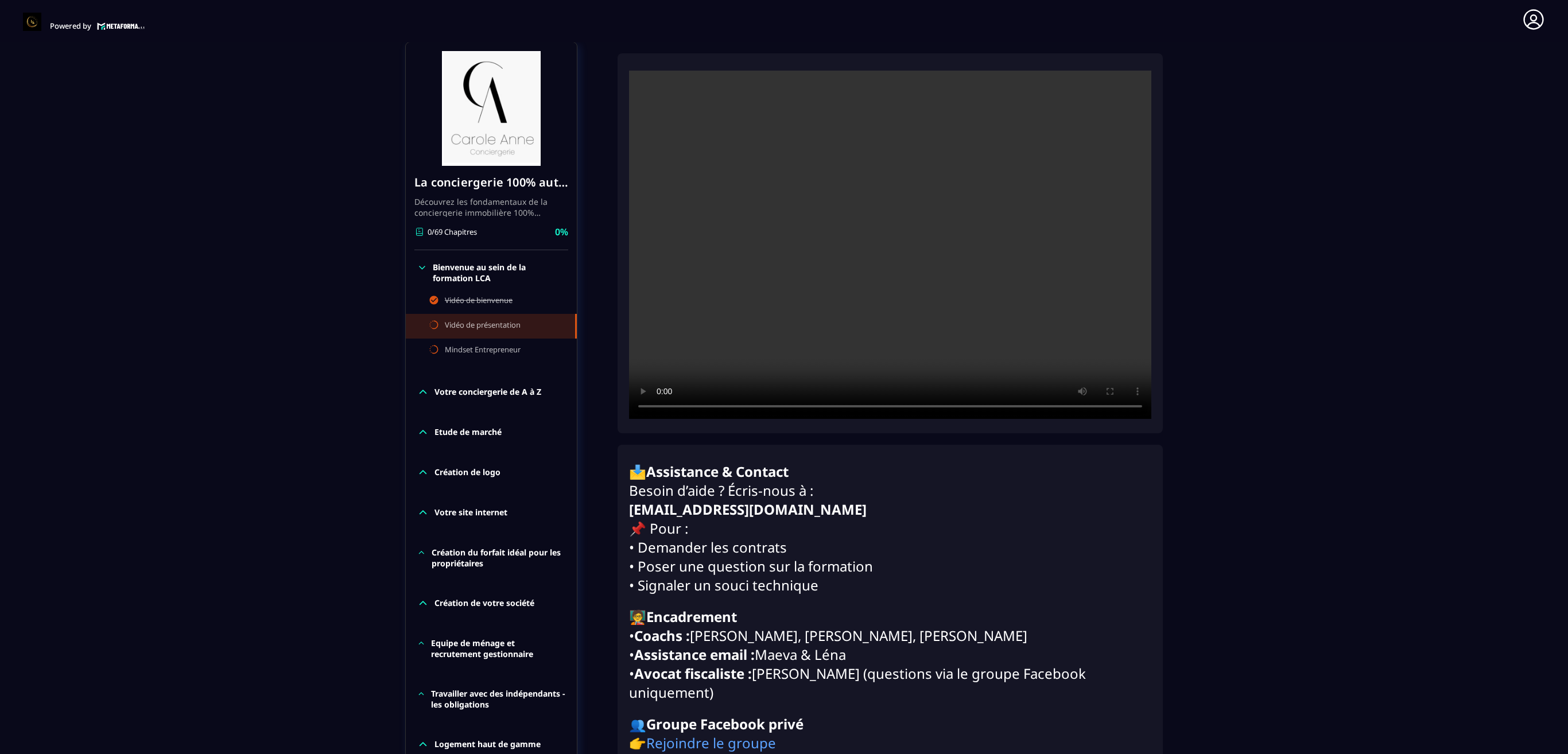 drag, startPoint x: 631, startPoint y: 533, endPoint x: 820, endPoint y: 582, distance: 195.249 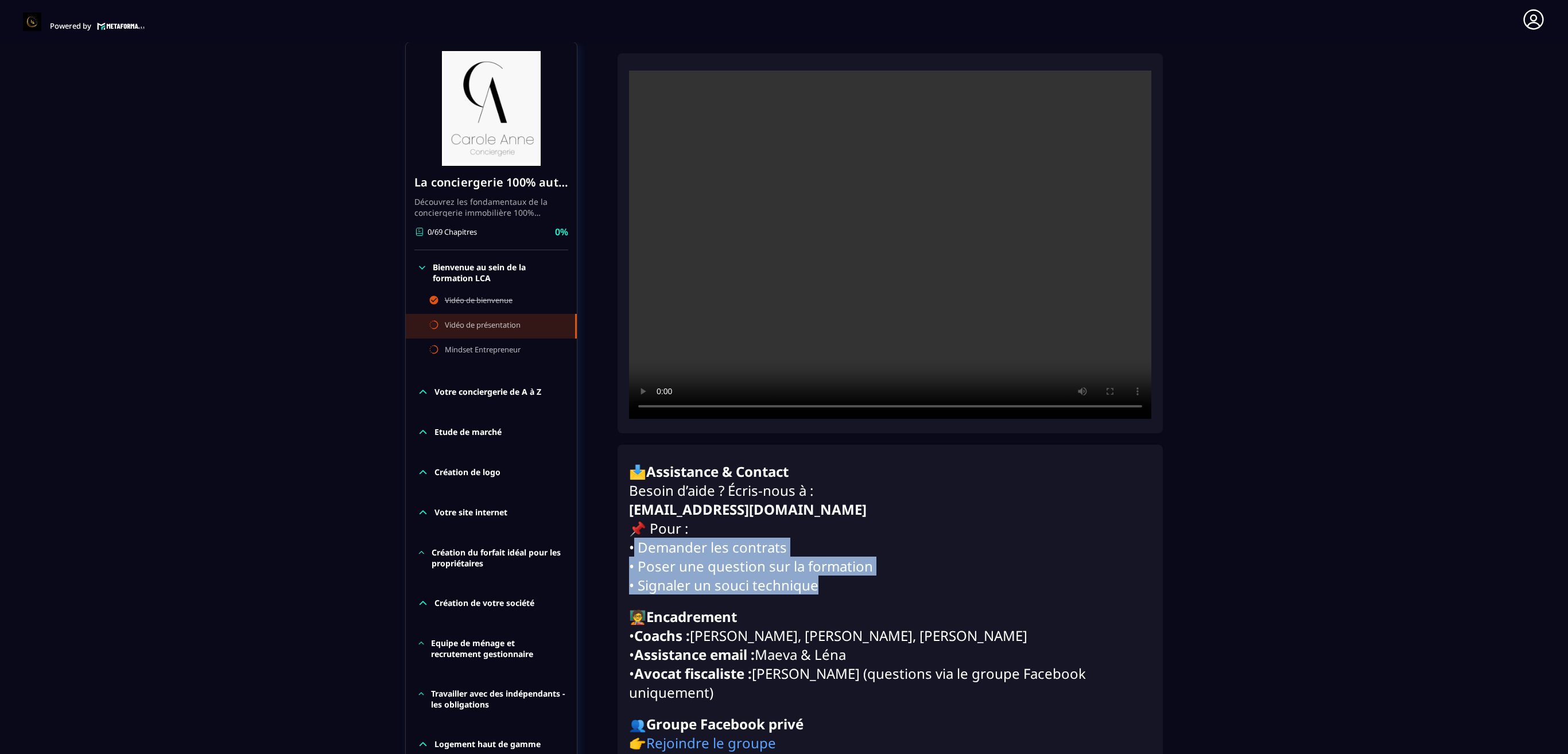 drag, startPoint x: 809, startPoint y: 588, endPoint x: 632, endPoint y: 545, distance: 182.1483 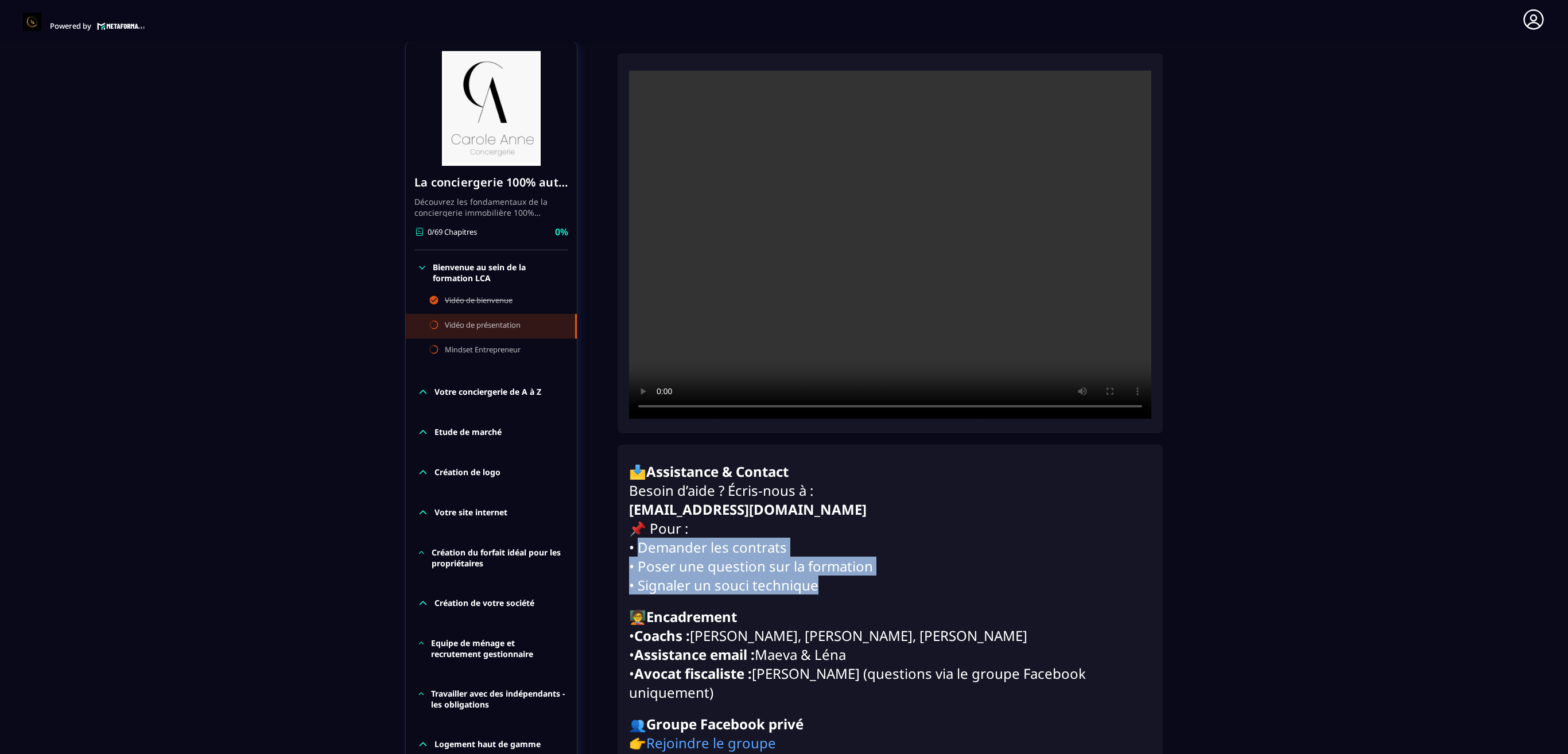 copy on "Demander les contrats  • Poser une question sur la formation  • Signaler un souci techniqu" 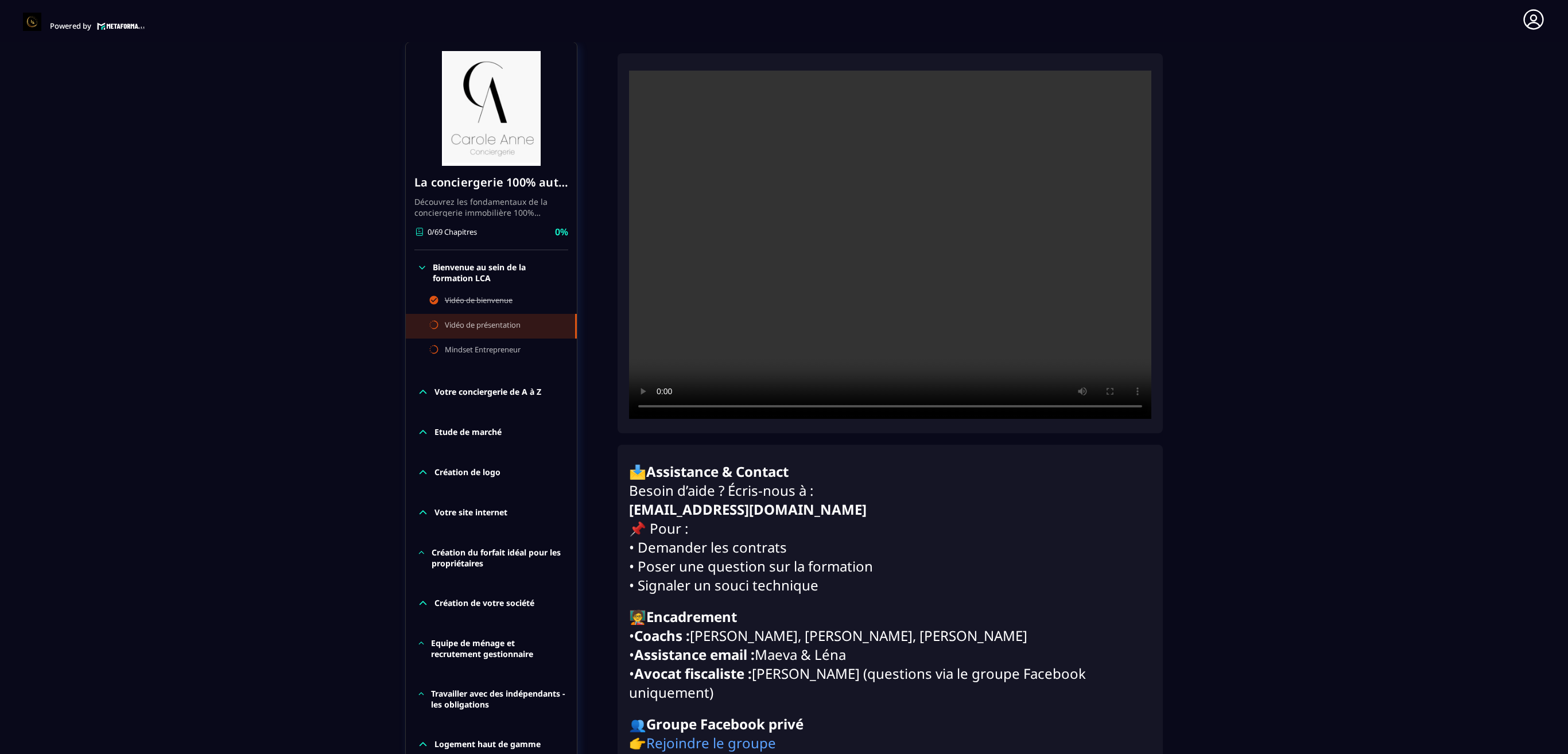 click on "Formations / La conciergerie 100% automatisée / Vidéo de présentation La conciergerie 100% automatisée Découvrez les fondamentaux de la conciergerie immobilière 100% automatisée.
Cette formation est conçue pour vous permettre de lancer et maîtriser votre activité de conciergerie en toute simplicité.
Vous apprendrez :
✅ Les bases essentielles de la conciergerie pour démarrer sereinement.
✅ Les outils incontournables pour gérer vos clients et vos biens de manière efficace.
✅ L'automatisation des tâches répétitives pour gagner un maximum de temps au quotidien.
Objectif : Vous fournir toutes les clés pour créer une activité rentable et automatisée, tout en gardant du temps pour vous. 0/69 Chapitres 0%  Bienvenue au sein de la formation LCA Vidéo de bienvenue Vidéo de présentation Mindset Entrepreneur Votre conciergerie de A à Z Etude de marché Création de logo Votre site internet Création du forfait idéal pour les propriétaires Création de votre société Facturation" at bounding box center [784, 732] 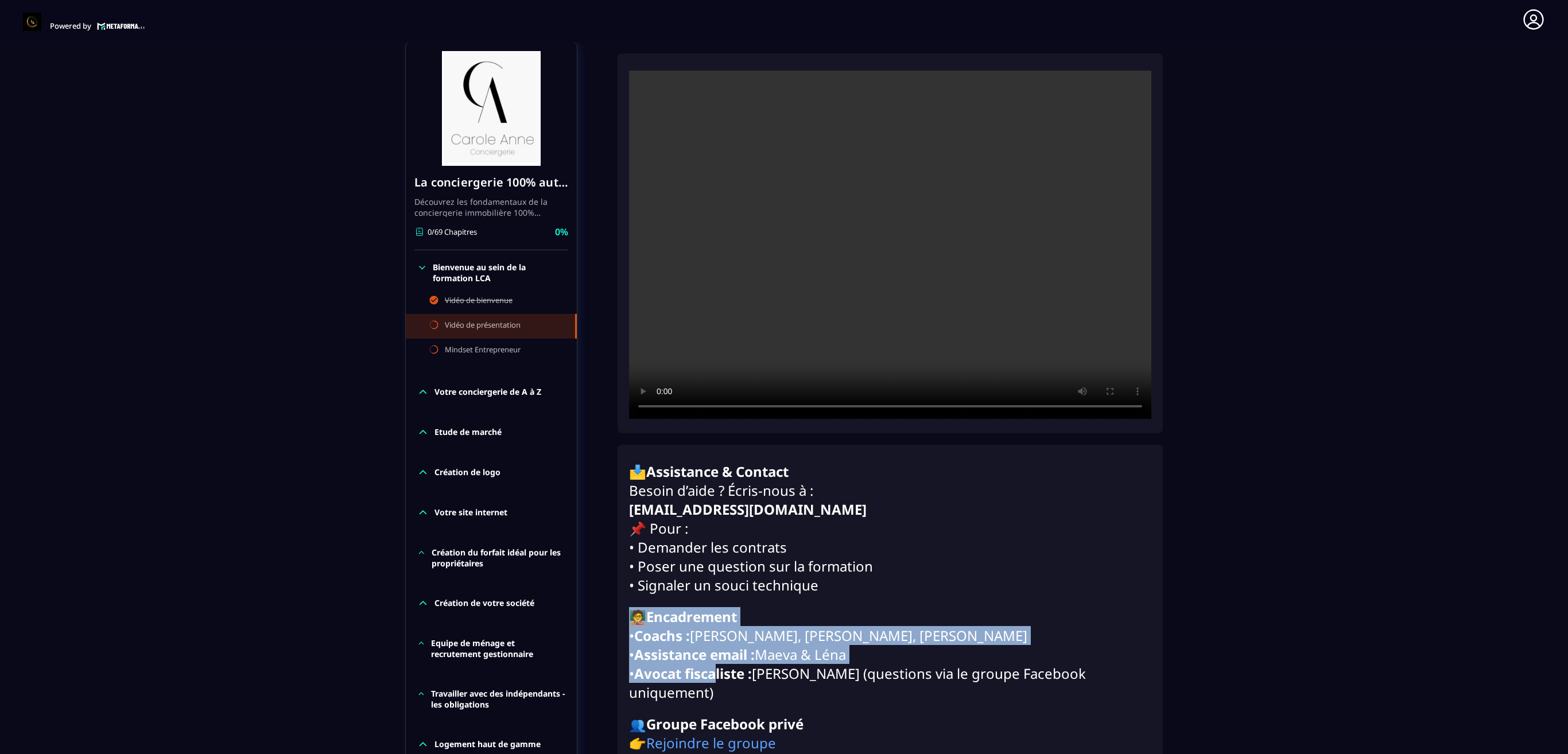 drag, startPoint x: 631, startPoint y: 624, endPoint x: 716, endPoint y: 689, distance: 107.00467 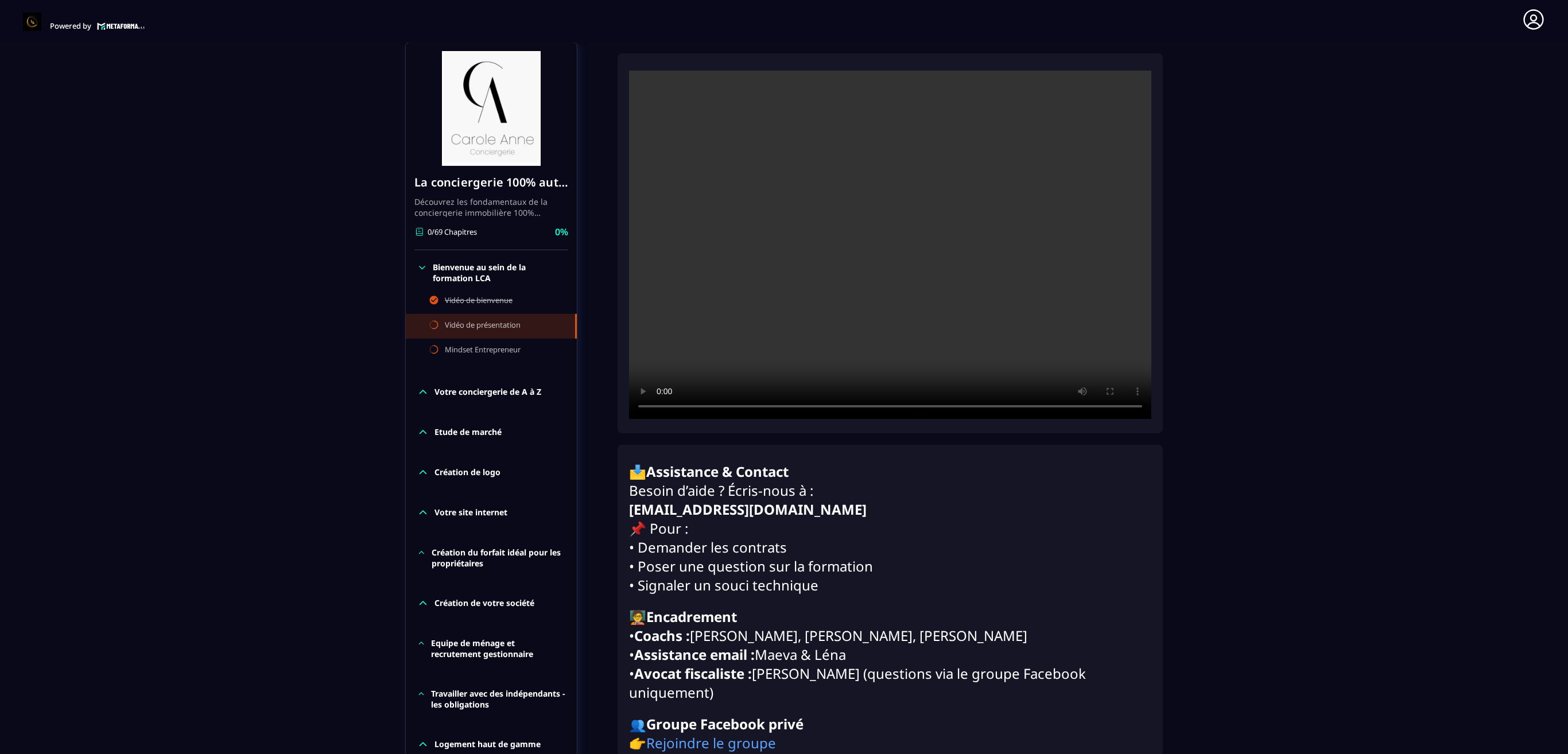 drag, startPoint x: 712, startPoint y: 694, endPoint x: 632, endPoint y: 623, distance: 106.96261 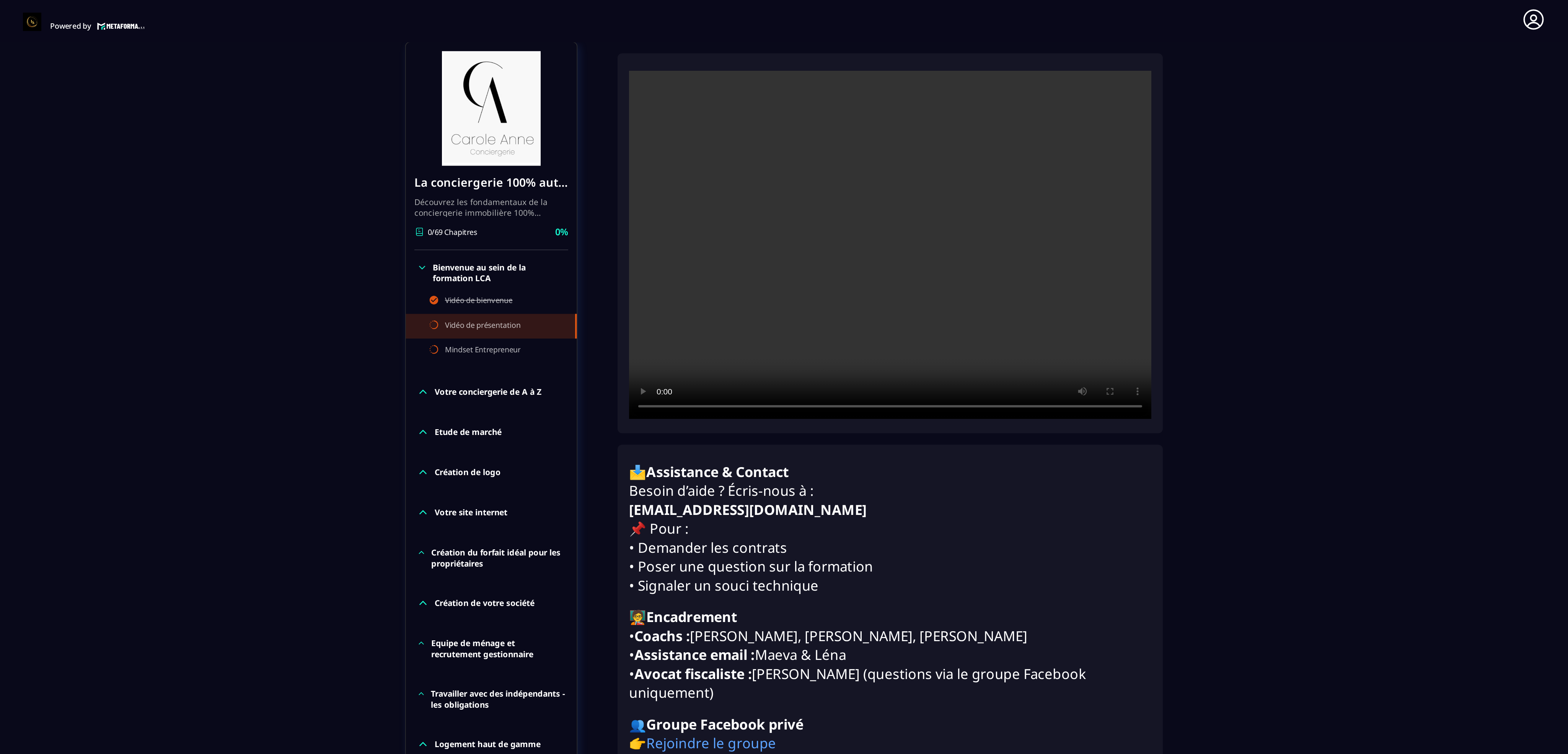 scroll, scrollTop: 2, scrollLeft: 0, axis: vertical 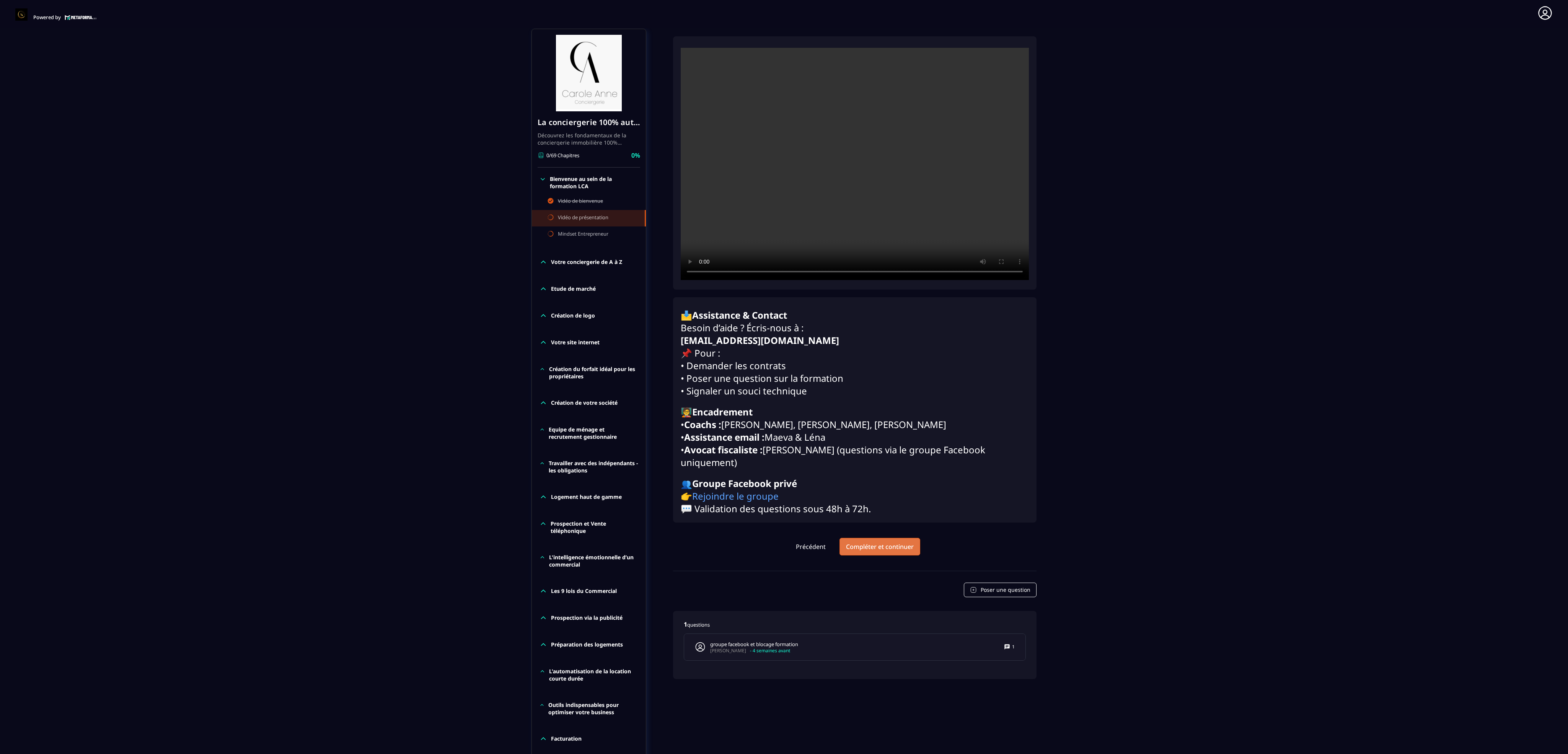 drag, startPoint x: 1037, startPoint y: 0, endPoint x: 893, endPoint y: 549, distance: 567.571 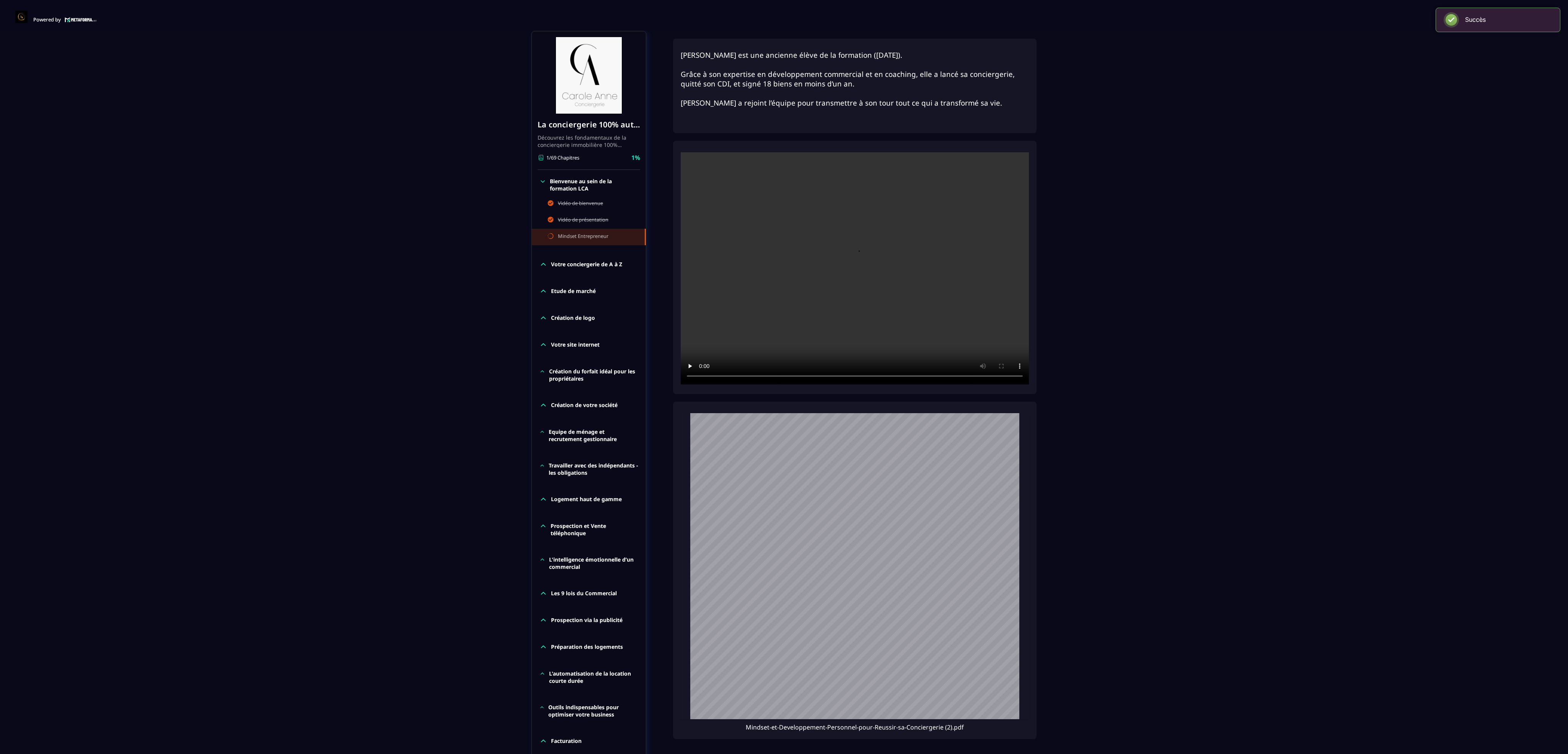 scroll, scrollTop: 3, scrollLeft: 0, axis: vertical 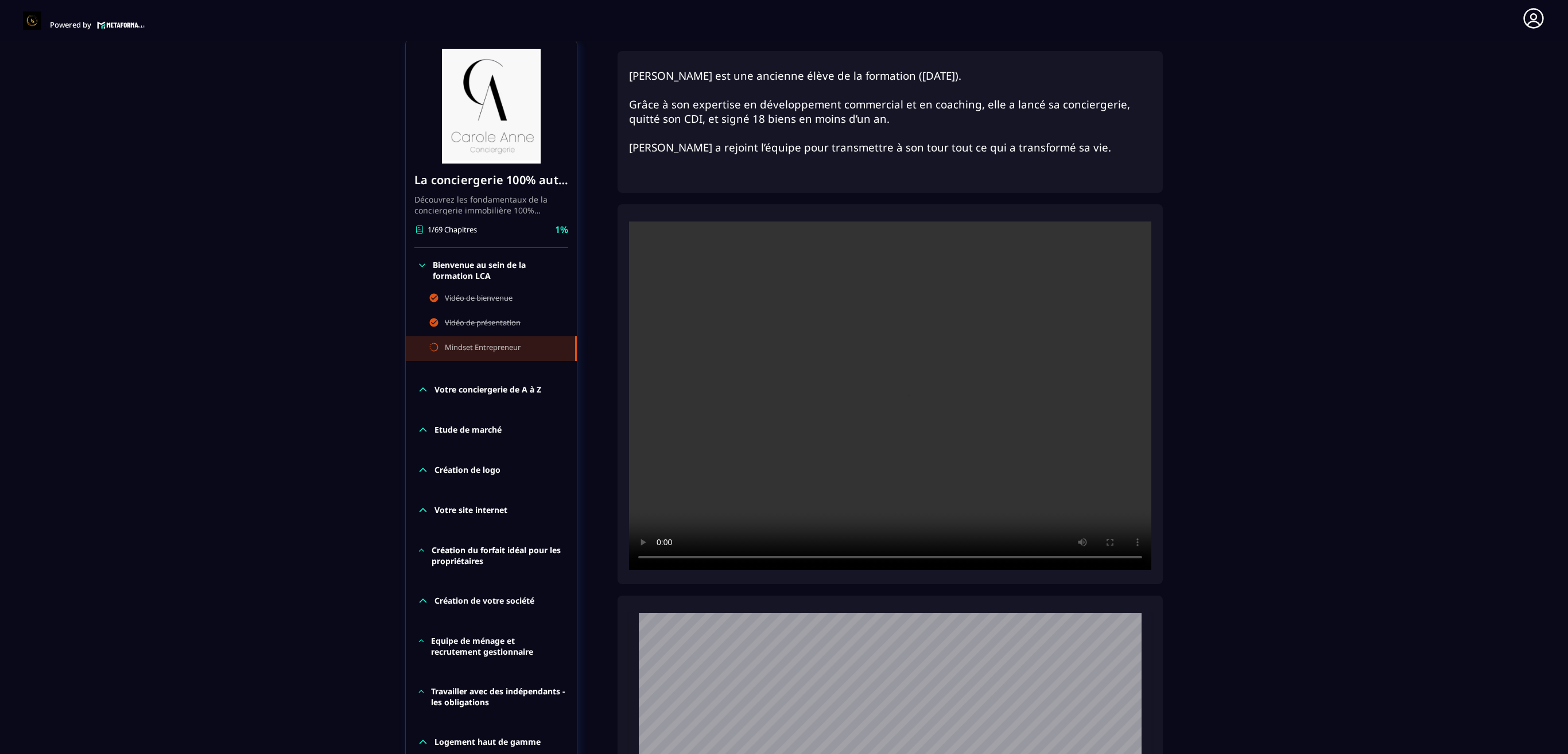 drag, startPoint x: 2312, startPoint y: 0, endPoint x: 1402, endPoint y: 658, distance: 1122.9711 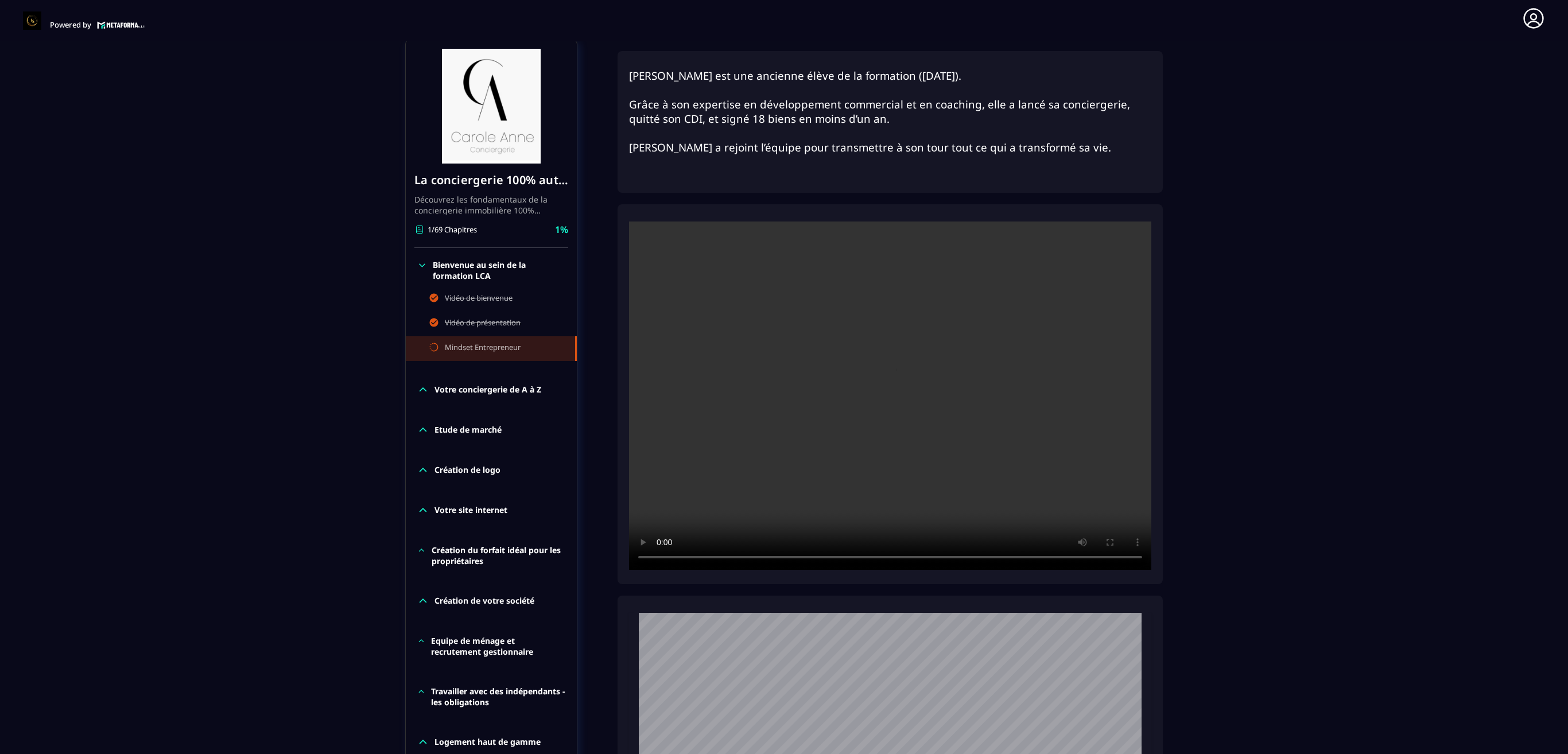 click on "Formations / La conciergerie 100% automatisée / Mindset Entrepreneur La conciergerie 100% automatisée Découvrez les fondamentaux de la conciergerie immobilière 100% automatisée.
Cette formation est conçue pour vous permettre de lancer et maîtriser votre activité de conciergerie en toute simplicité.
Vous apprendrez :
✅ Les bases essentielles de la conciergerie pour démarrer sereinement.
✅ Les outils incontournables pour gérer vos clients et vos biens de manière efficace.
✅ L'automatisation des tâches répétitives pour gagner un maximum de temps au quotidien.
Objectif : Vous fournir toutes les clés pour créer une activité rentable et automatisée, tout en gardant du temps pour vous. 1/69 Chapitres 1%  Bienvenue au sein de la formation LCA Vidéo de bienvenue Vidéo de présentation Mindset Entrepreneur Votre conciergerie de A à Z Etude de marché Création de logo Votre site internet Création du forfait idéal pour les propriétaires Création de votre société Facturation 1%" at bounding box center [784, 730] 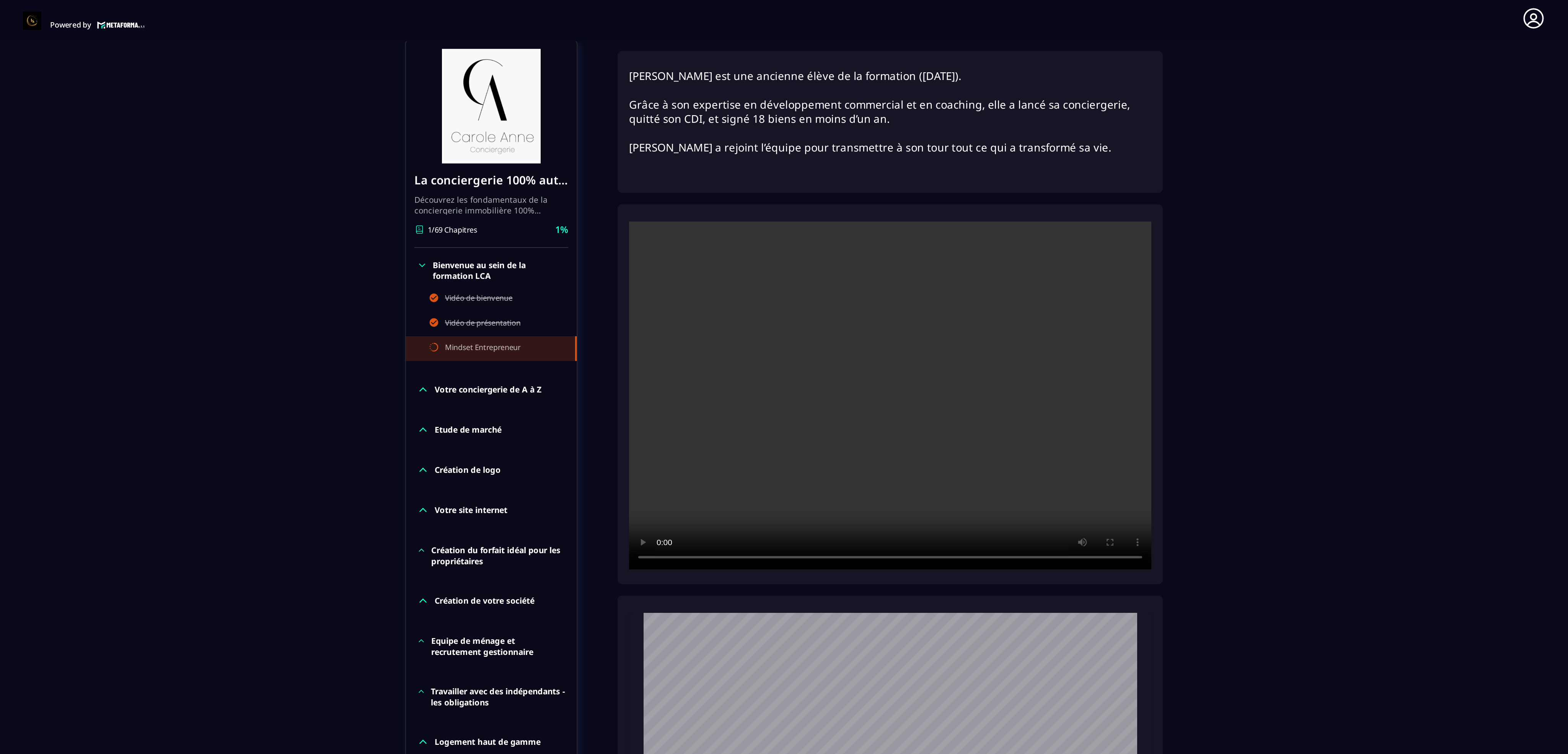 scroll, scrollTop: 2, scrollLeft: 0, axis: vertical 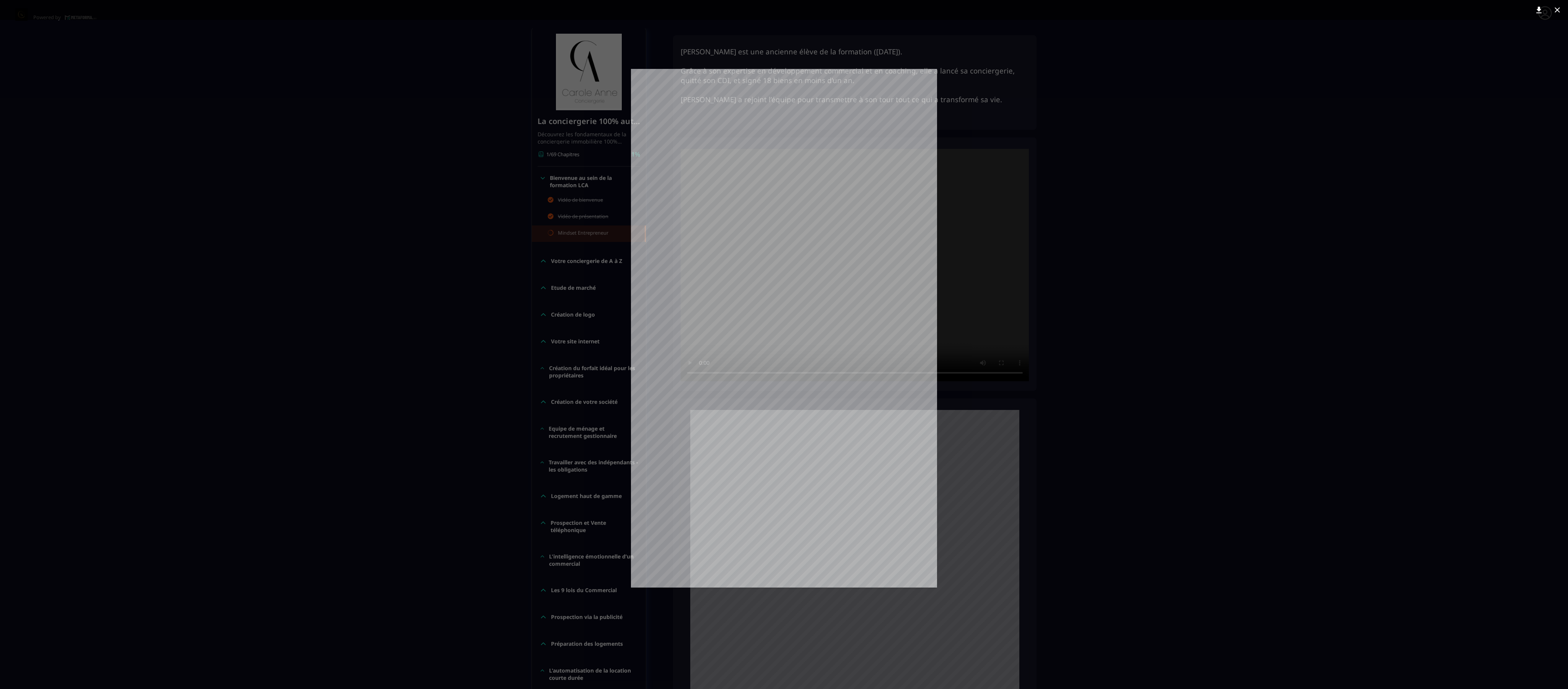 click at bounding box center [784, 344] 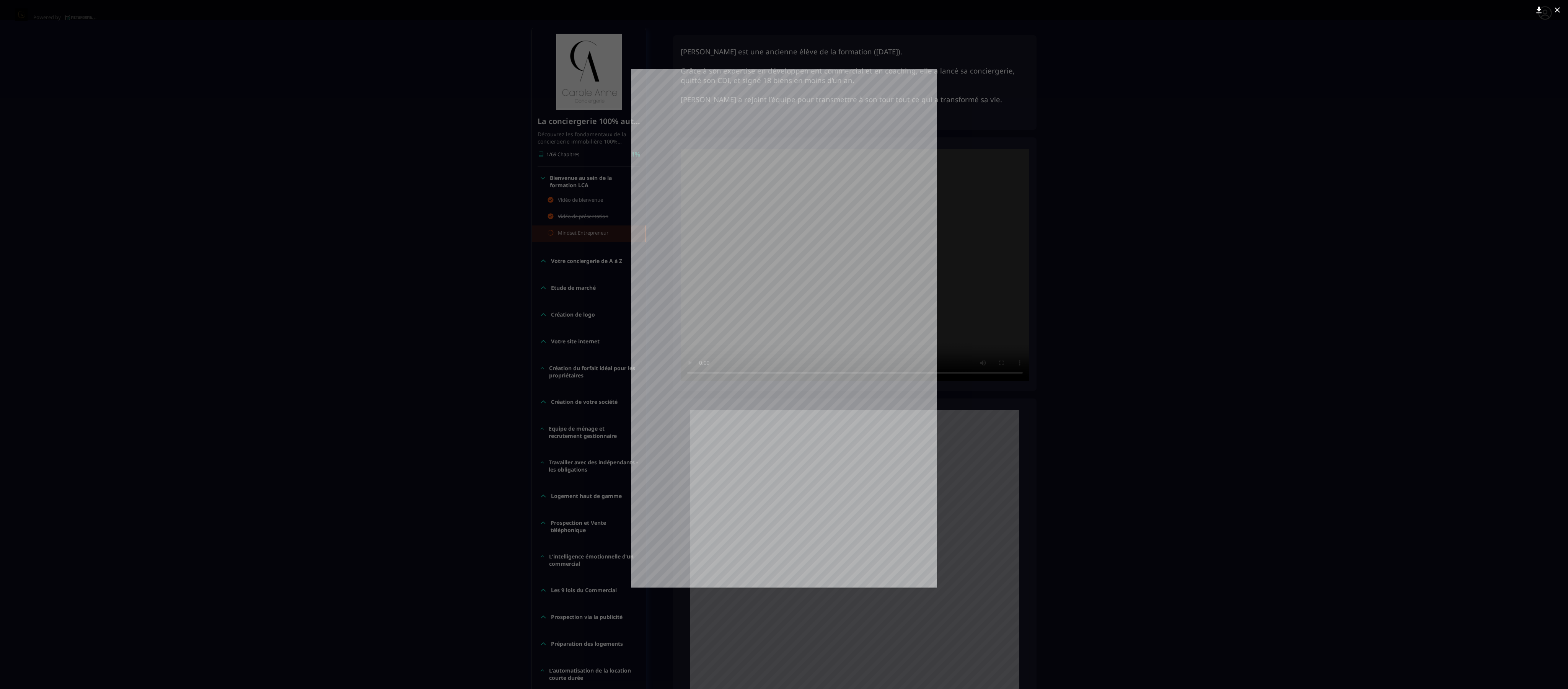 click at bounding box center [784, 344] 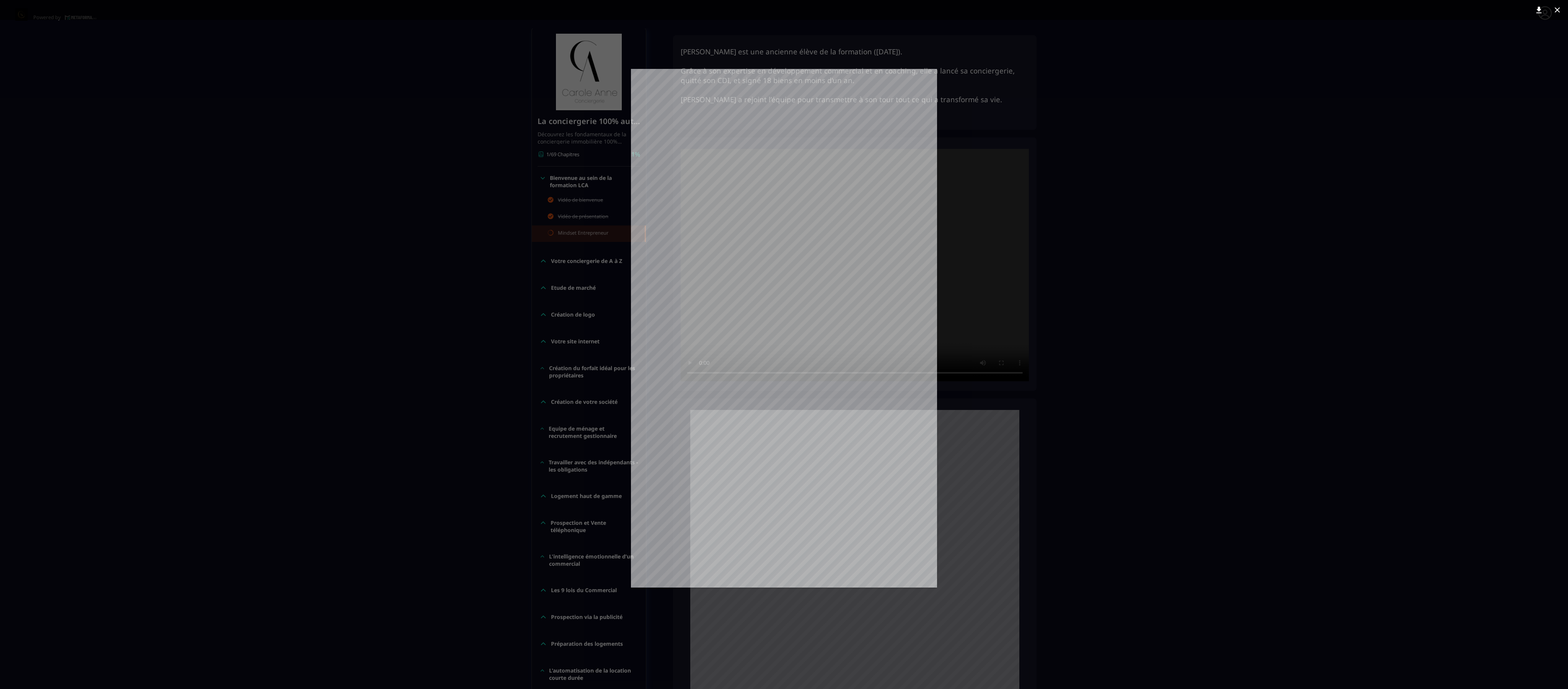 click at bounding box center [784, 344] 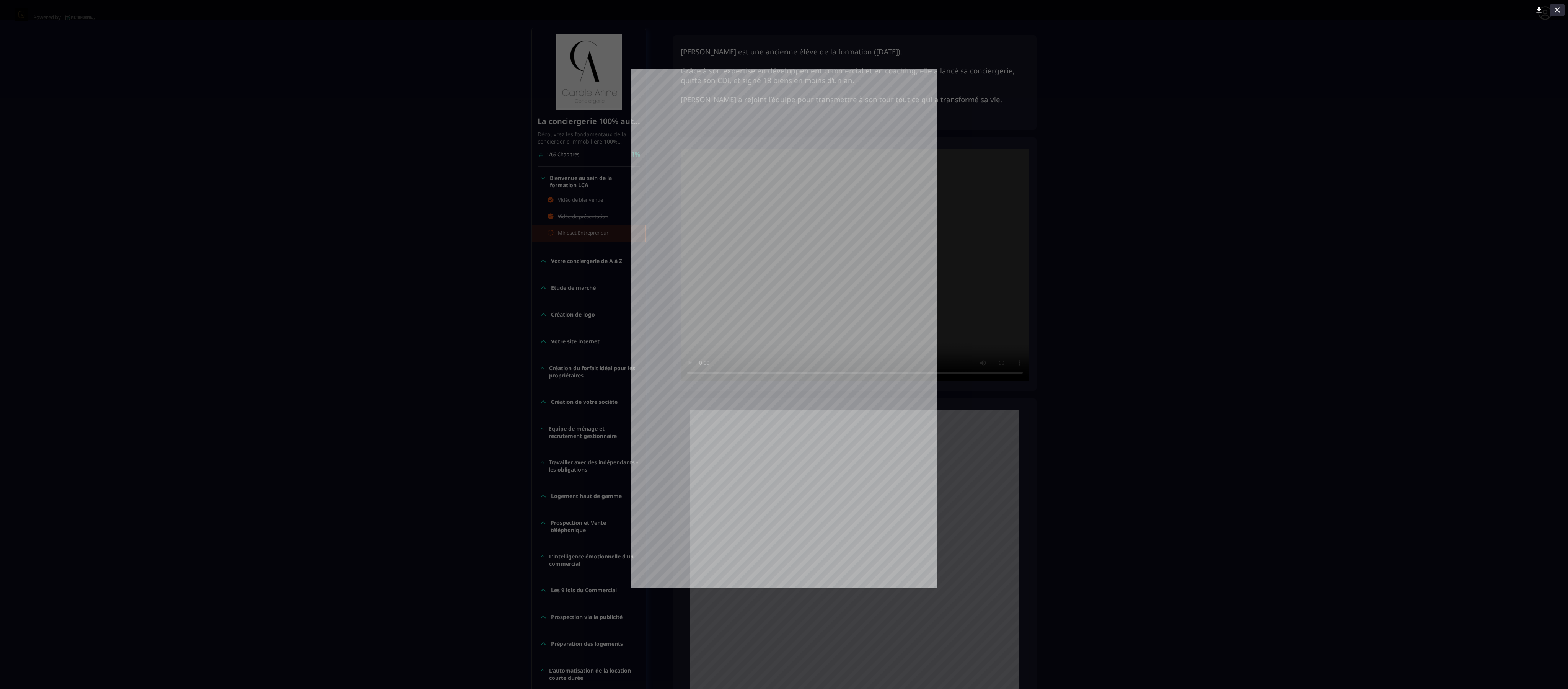 click 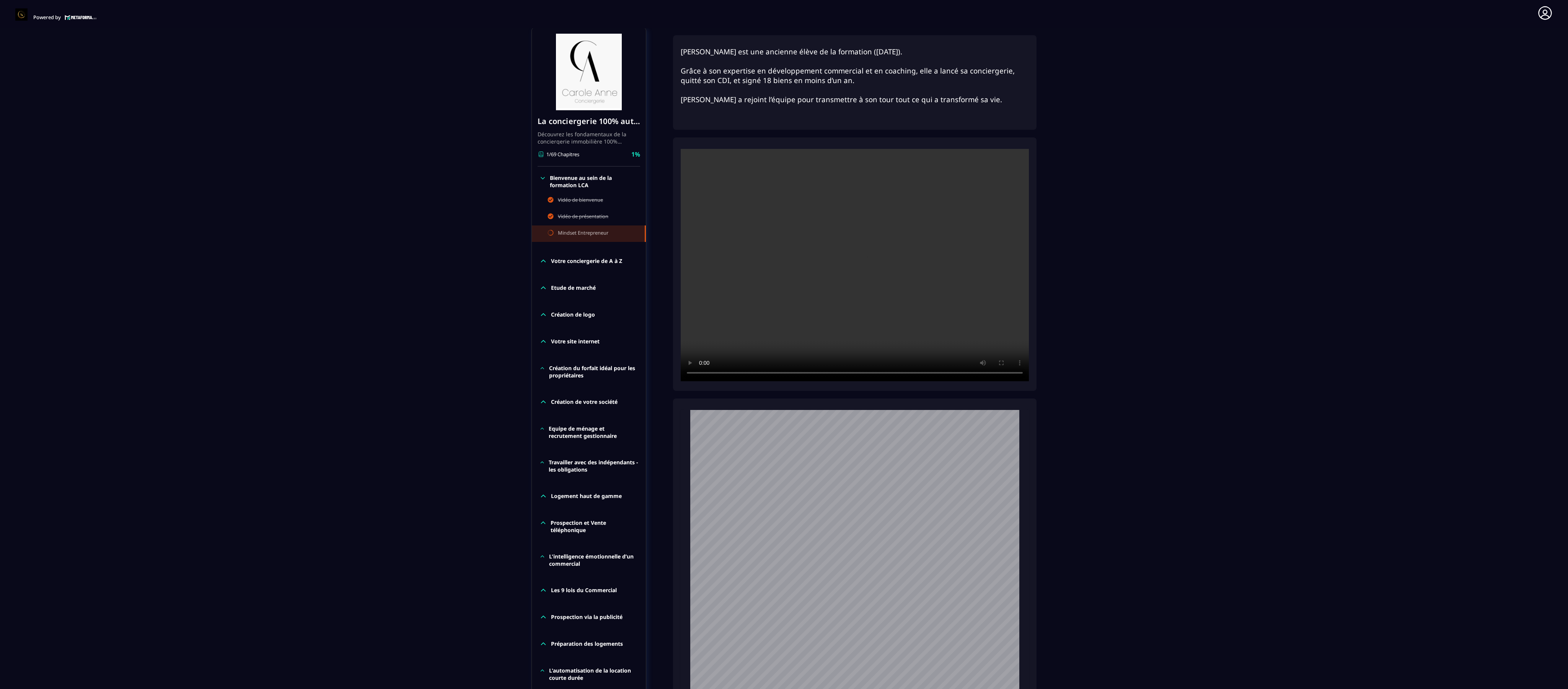 click at bounding box center [855, 265] 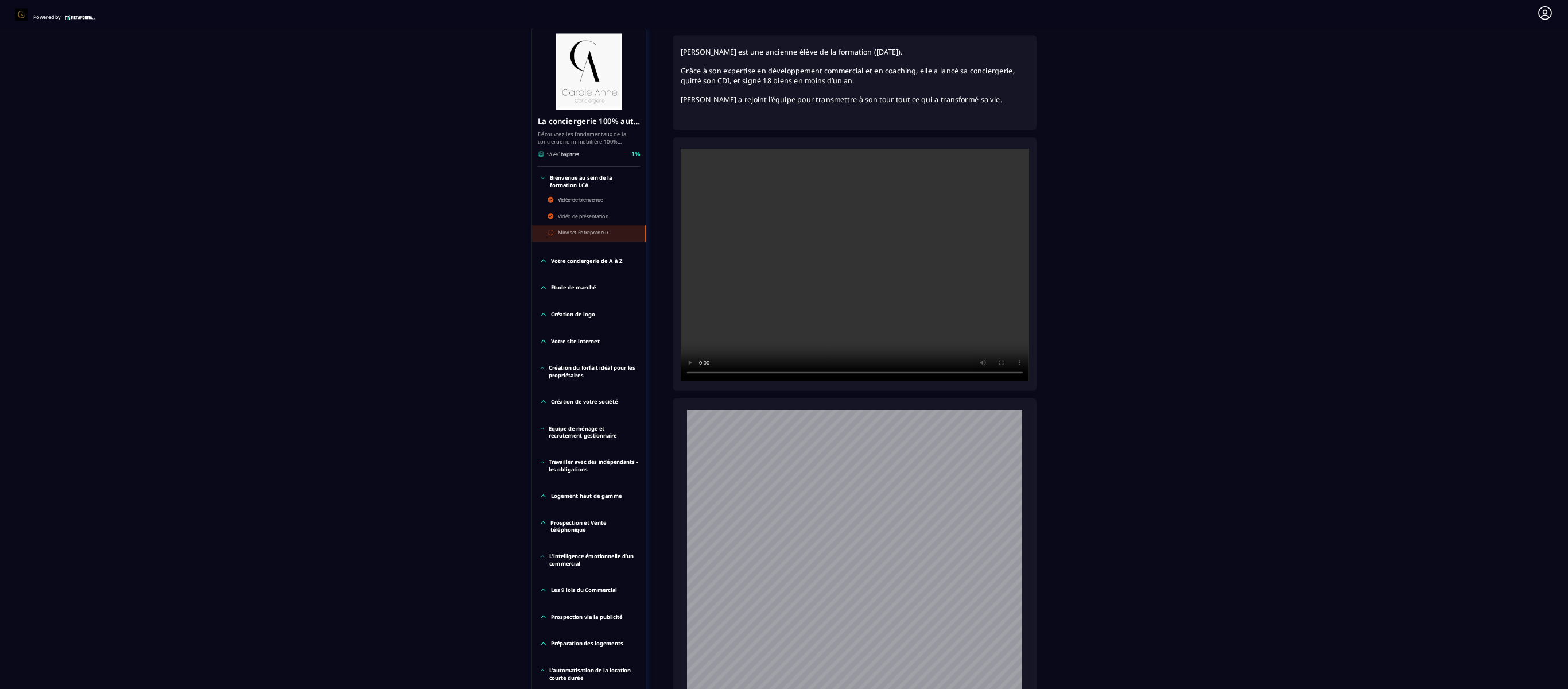 scroll, scrollTop: 3, scrollLeft: 0, axis: vertical 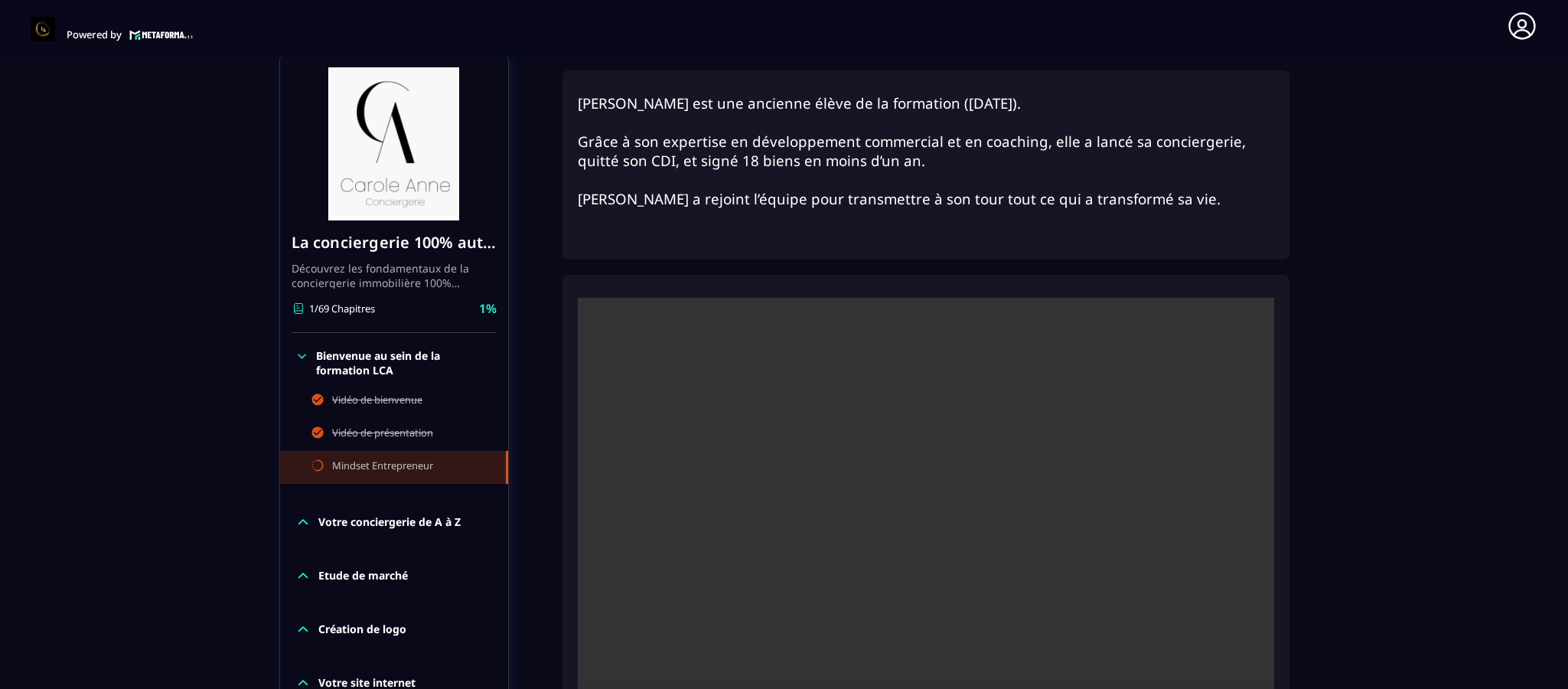 drag, startPoint x: 2833, startPoint y: 25, endPoint x: 1419, endPoint y: 556, distance: 1510.4162 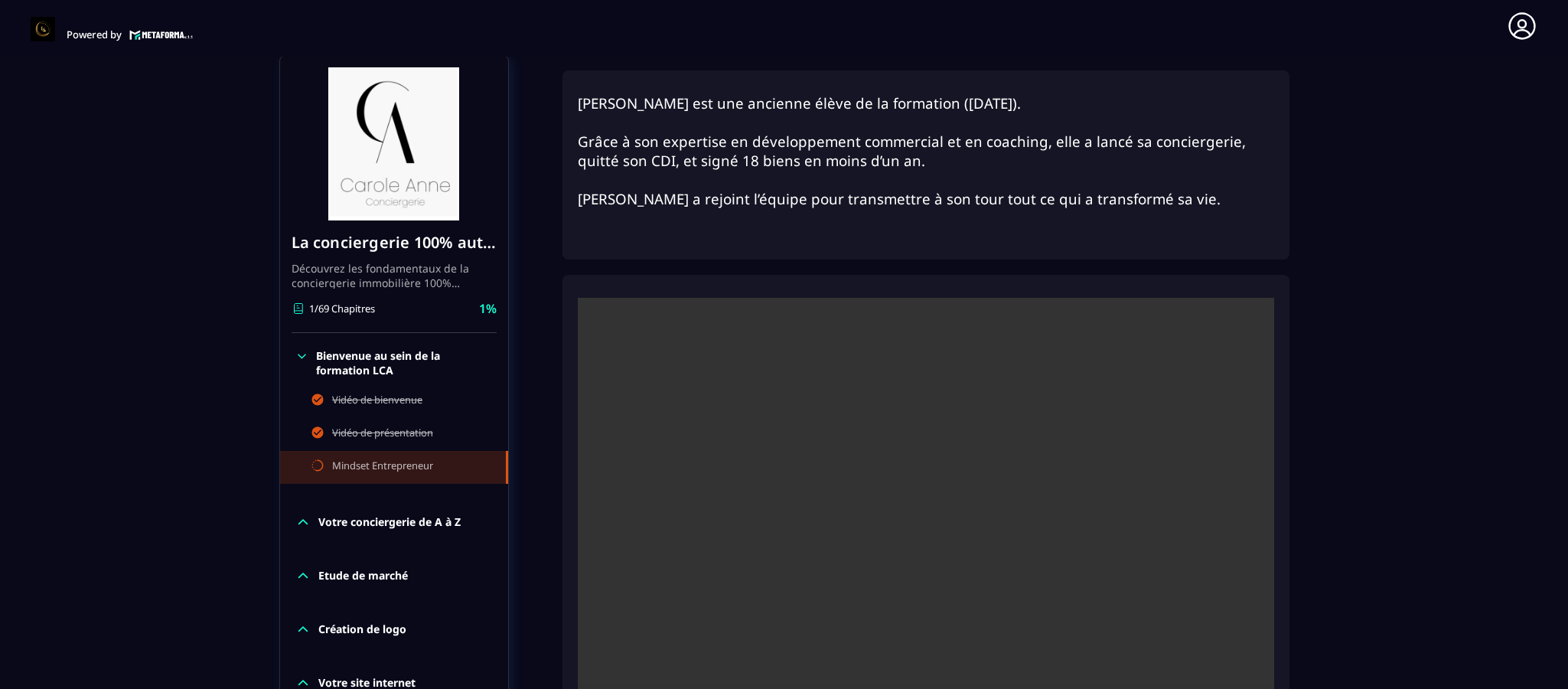 click on "Formations / La conciergerie 100% automatisée / Mindset Entrepreneur La conciergerie 100% automatisée Découvrez les fondamentaux de la conciergerie immobilière 100% automatisée.
Cette formation est conçue pour vous permettre de lancer et maîtriser votre activité de conciergerie en toute simplicité.
Vous apprendrez :
✅ Les bases essentielles de la conciergerie pour démarrer sereinement.
✅ Les outils incontournables pour gérer vos clients et vos biens de manière efficace.
✅ L'automatisation des tâches répétitives pour gagner un maximum de temps au quotidien.
Objectif : Vous fournir toutes les clés pour créer une activité rentable et automatisée, tout en gardant du temps pour vous. 1/69 Chapitres 1%  Bienvenue au sein de la formation LCA Vidéo de bienvenue Vidéo de présentation Mindset Entrepreneur Votre conciergerie de A à Z Etude de marché Création de logo Votre site internet Création du forfait idéal pour les propriétaires Création de votre société Facturation 1%" at bounding box center [784, 976] 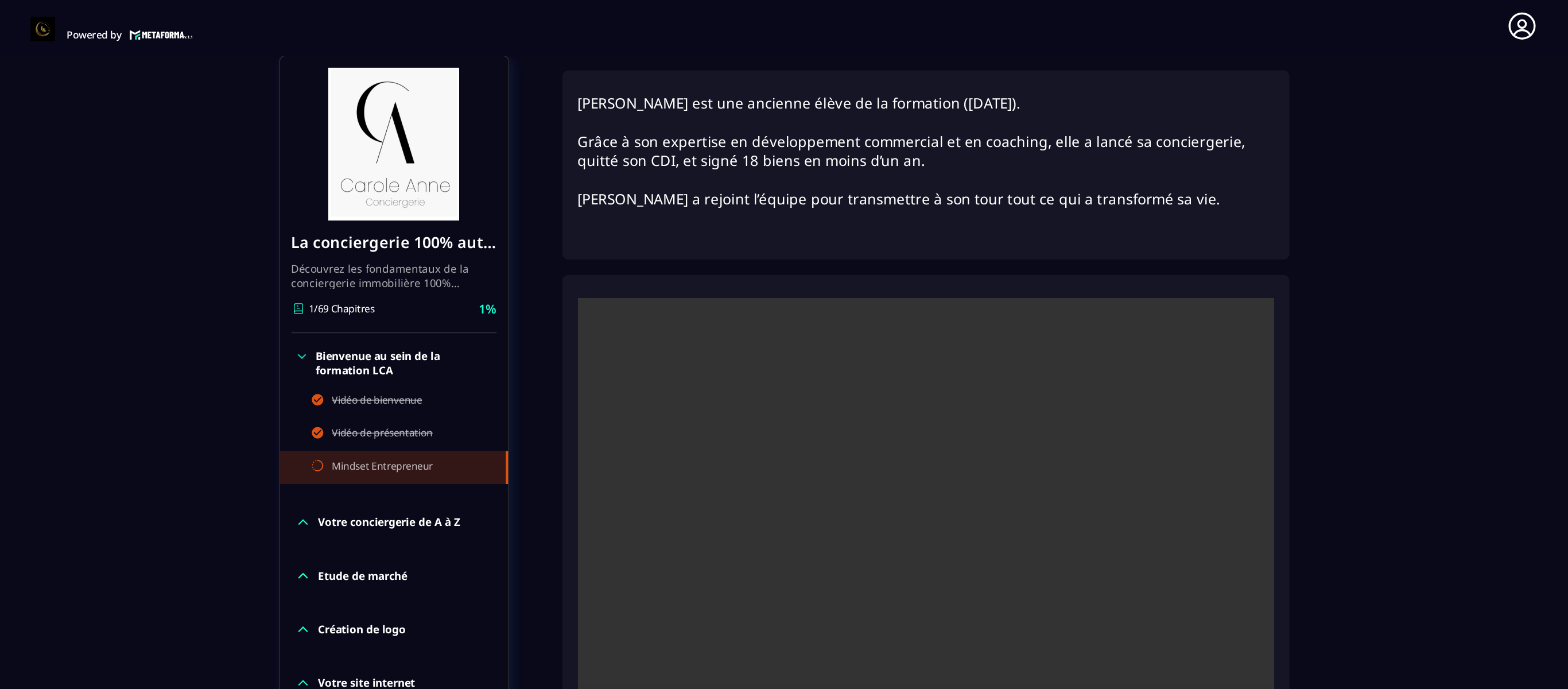 scroll, scrollTop: 3, scrollLeft: 0, axis: vertical 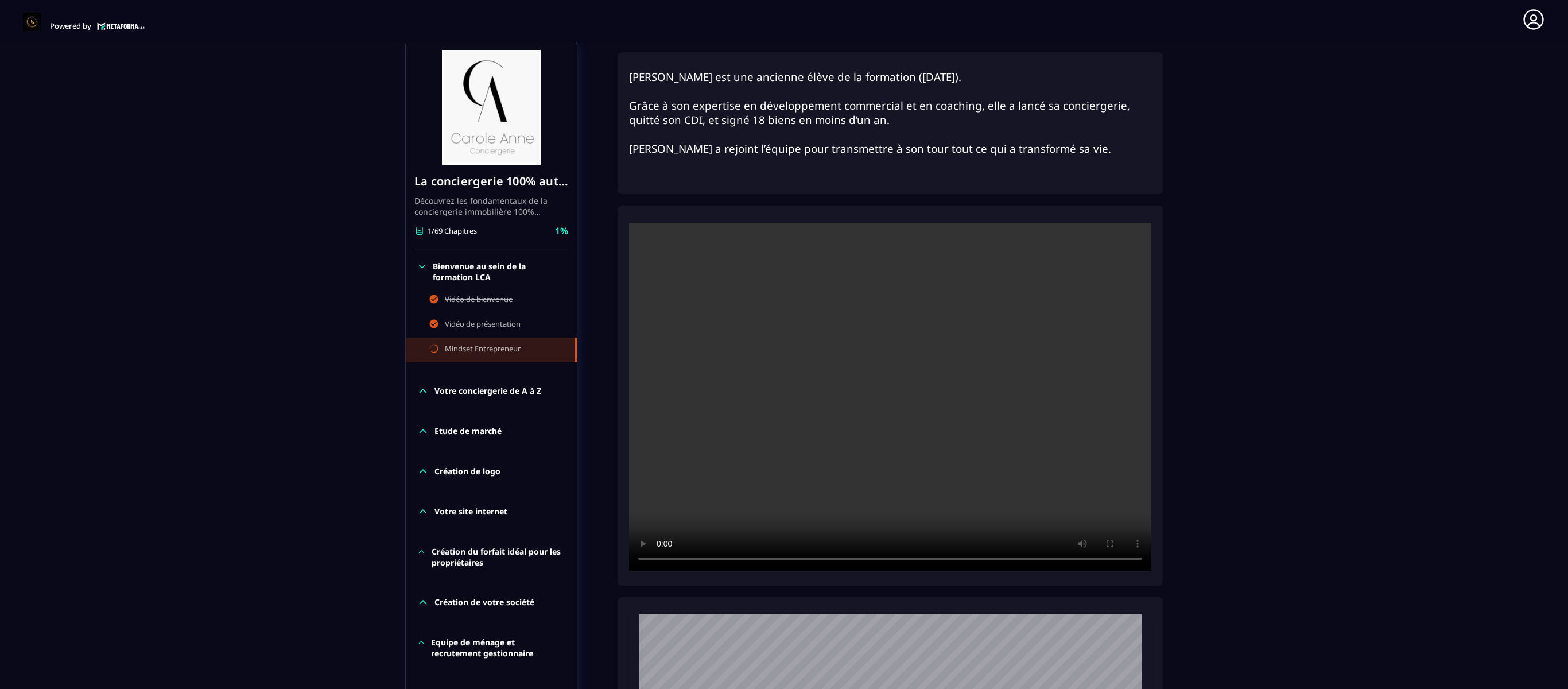 drag, startPoint x: 1161, startPoint y: 3, endPoint x: 1336, endPoint y: 525, distance: 550.55336 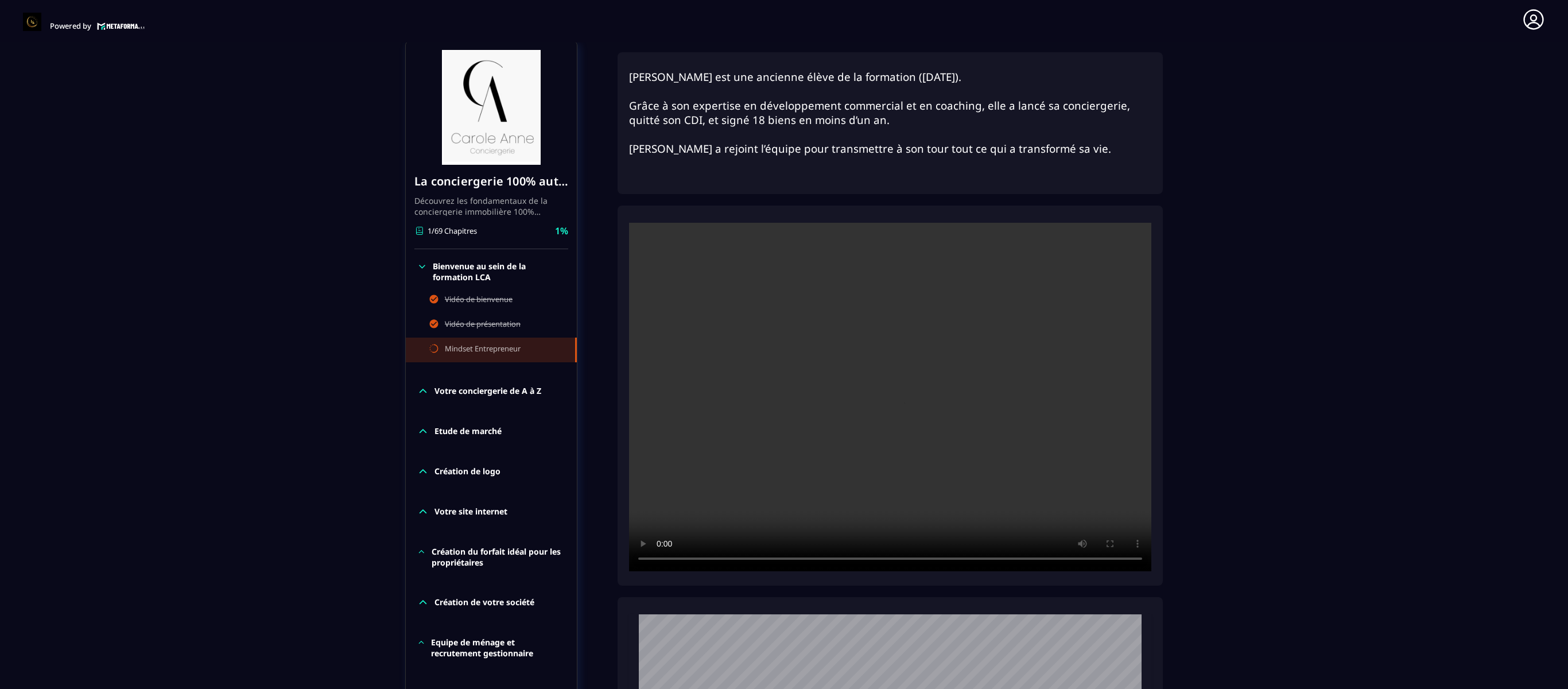 click on "Formations / La conciergerie 100% automatisée / Mindset Entrepreneur La conciergerie 100% automatisée Découvrez les fondamentaux de la conciergerie immobilière 100% automatisée.
Cette formation est conçue pour vous permettre de lancer et maîtriser votre activité de conciergerie en toute simplicité.
Vous apprendrez :
✅ Les bases essentielles de la conciergerie pour démarrer sereinement.
✅ Les outils incontournables pour gérer vos clients et vos biens de manière efficace.
✅ L'automatisation des tâches répétitives pour gagner un maximum de temps au quotidien.
Objectif : Vous fournir toutes les clés pour créer une activité rentable et automatisée, tout en gardant du temps pour vous. 1/69 Chapitres 1%  Bienvenue au sein de la formation LCA Vidéo de bienvenue Vidéo de présentation Mindset Entrepreneur Votre conciergerie de A à Z Etude de marché Création de logo Votre site internet Création du forfait idéal pour les propriétaires Création de votre société Facturation 1%" at bounding box center [784, 731] 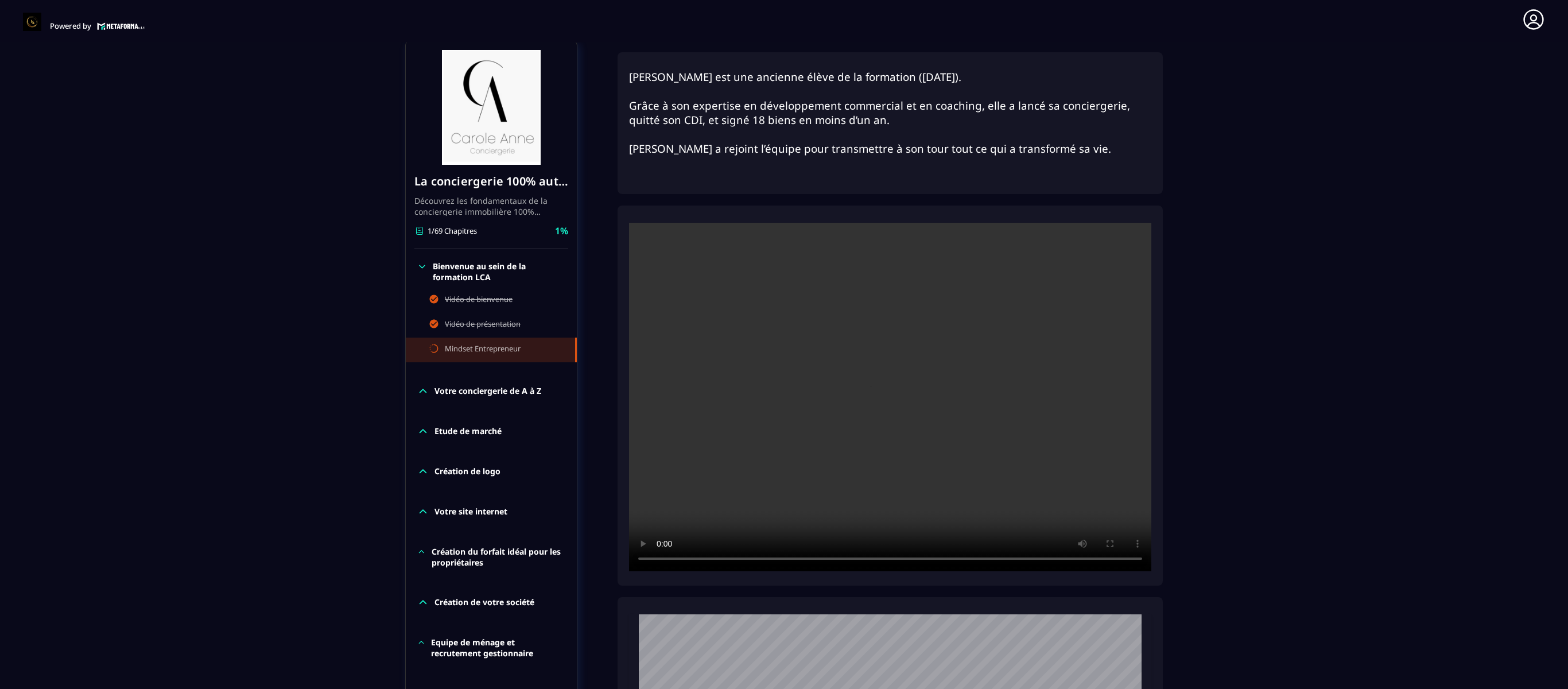 click on "Formations / La conciergerie 100% automatisée / Mindset Entrepreneur La conciergerie 100% automatisée Découvrez les fondamentaux de la conciergerie immobilière 100% automatisée.
Cette formation est conçue pour vous permettre de lancer et maîtriser votre activité de conciergerie en toute simplicité.
Vous apprendrez :
✅ Les bases essentielles de la conciergerie pour démarrer sereinement.
✅ Les outils incontournables pour gérer vos clients et vos biens de manière efficace.
✅ L'automatisation des tâches répétitives pour gagner un maximum de temps au quotidien.
Objectif : Vous fournir toutes les clés pour créer une activité rentable et automatisée, tout en gardant du temps pour vous. 1/69 Chapitres 1%  Bienvenue au sein de la formation LCA Vidéo de bienvenue Vidéo de présentation Mindset Entrepreneur Votre conciergerie de A à Z Etude de marché Création de logo Votre site internet Création du forfait idéal pour les propriétaires Création de votre société Facturation 1%" at bounding box center [784, 731] 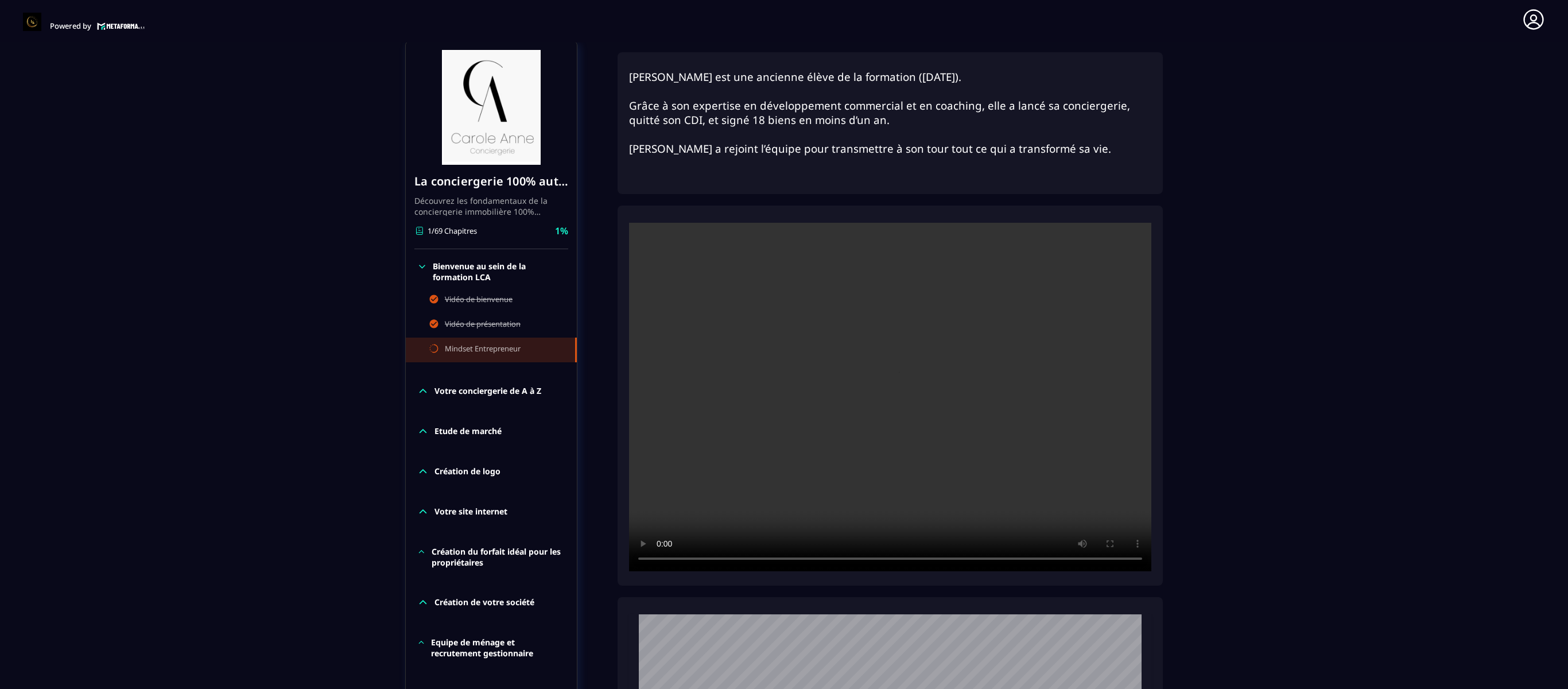 click on "Formations / La conciergerie 100% automatisée / Mindset Entrepreneur La conciergerie 100% automatisée Découvrez les fondamentaux de la conciergerie immobilière 100% automatisée.
Cette formation est conçue pour vous permettre de lancer et maîtriser votre activité de conciergerie en toute simplicité.
Vous apprendrez :
✅ Les bases essentielles de la conciergerie pour démarrer sereinement.
✅ Les outils incontournables pour gérer vos clients et vos biens de manière efficace.
✅ L'automatisation des tâches répétitives pour gagner un maximum de temps au quotidien.
Objectif : Vous fournir toutes les clés pour créer une activité rentable et automatisée, tout en gardant du temps pour vous. 1/69 Chapitres 1%  Bienvenue au sein de la formation LCA Vidéo de bienvenue Vidéo de présentation Mindset Entrepreneur Votre conciergerie de A à Z Etude de marché Création de logo Votre site internet Création du forfait idéal pour les propriétaires Création de votre société Facturation 1%" at bounding box center [784, 731] 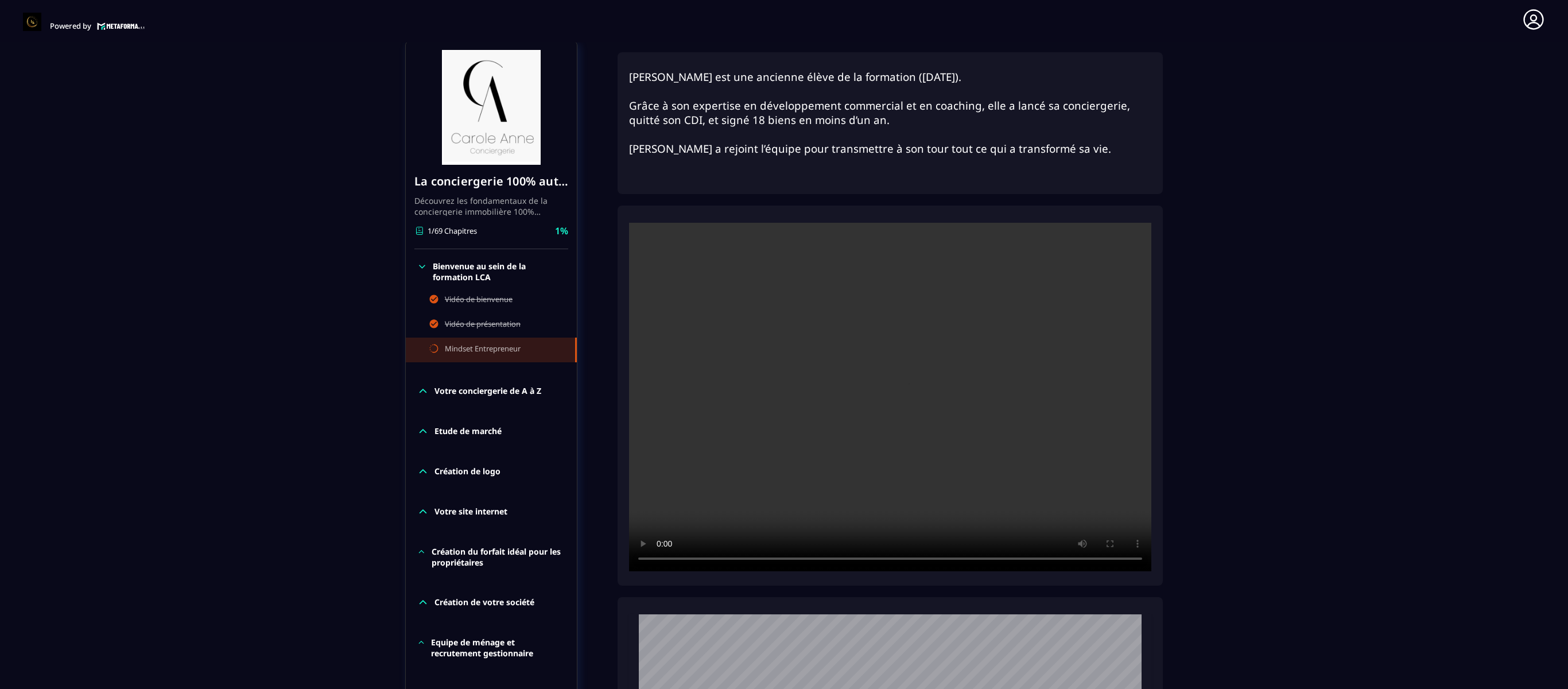 click on "Formations / La conciergerie 100% automatisée / Mindset Entrepreneur La conciergerie 100% automatisée Découvrez les fondamentaux de la conciergerie immobilière 100% automatisée.
Cette formation est conçue pour vous permettre de lancer et maîtriser votre activité de conciergerie en toute simplicité.
Vous apprendrez :
✅ Les bases essentielles de la conciergerie pour démarrer sereinement.
✅ Les outils incontournables pour gérer vos clients et vos biens de manière efficace.
✅ L'automatisation des tâches répétitives pour gagner un maximum de temps au quotidien.
Objectif : Vous fournir toutes les clés pour créer une activité rentable et automatisée, tout en gardant du temps pour vous. 1/69 Chapitres 1%  Bienvenue au sein de la formation LCA Vidéo de bienvenue Vidéo de présentation Mindset Entrepreneur Votre conciergerie de A à Z Etude de marché Création de logo Votre site internet Création du forfait idéal pour les propriétaires Création de votre société Facturation 1%" at bounding box center (784, 731) 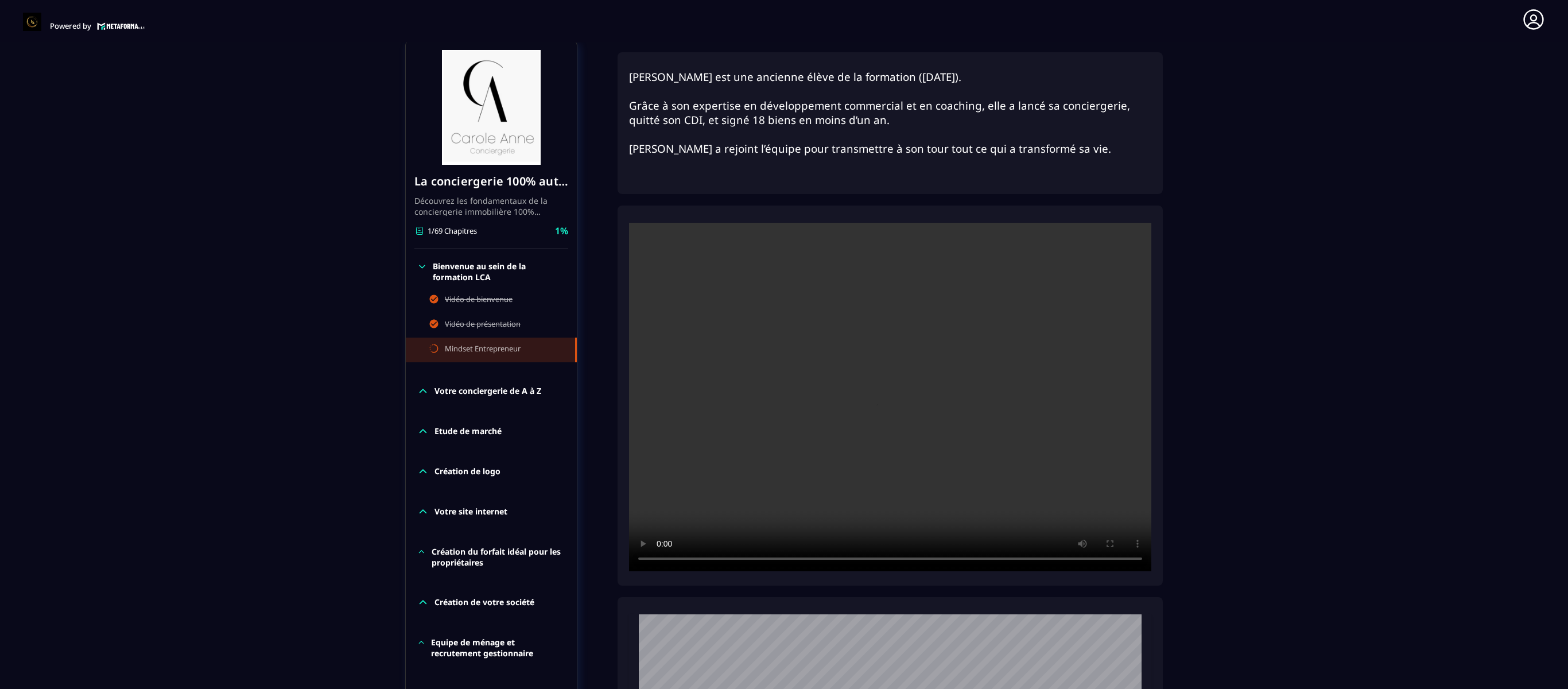 click on "Formations / La conciergerie 100% automatisée / Mindset Entrepreneur La conciergerie 100% automatisée Découvrez les fondamentaux de la conciergerie immobilière 100% automatisée.
Cette formation est conçue pour vous permettre de lancer et maîtriser votre activité de conciergerie en toute simplicité.
Vous apprendrez :
✅ Les bases essentielles de la conciergerie pour démarrer sereinement.
✅ Les outils incontournables pour gérer vos clients et vos biens de manière efficace.
✅ L'automatisation des tâches répétitives pour gagner un maximum de temps au quotidien.
Objectif : Vous fournir toutes les clés pour créer une activité rentable et automatisée, tout en gardant du temps pour vous. 1/69 Chapitres 1%  Bienvenue au sein de la formation LCA Vidéo de bienvenue Vidéo de présentation Mindset Entrepreneur Votre conciergerie de A à Z Etude de marché Création de logo Votre site internet Création du forfait idéal pour les propriétaires Création de votre société Facturation 1%" at bounding box center (784, 731) 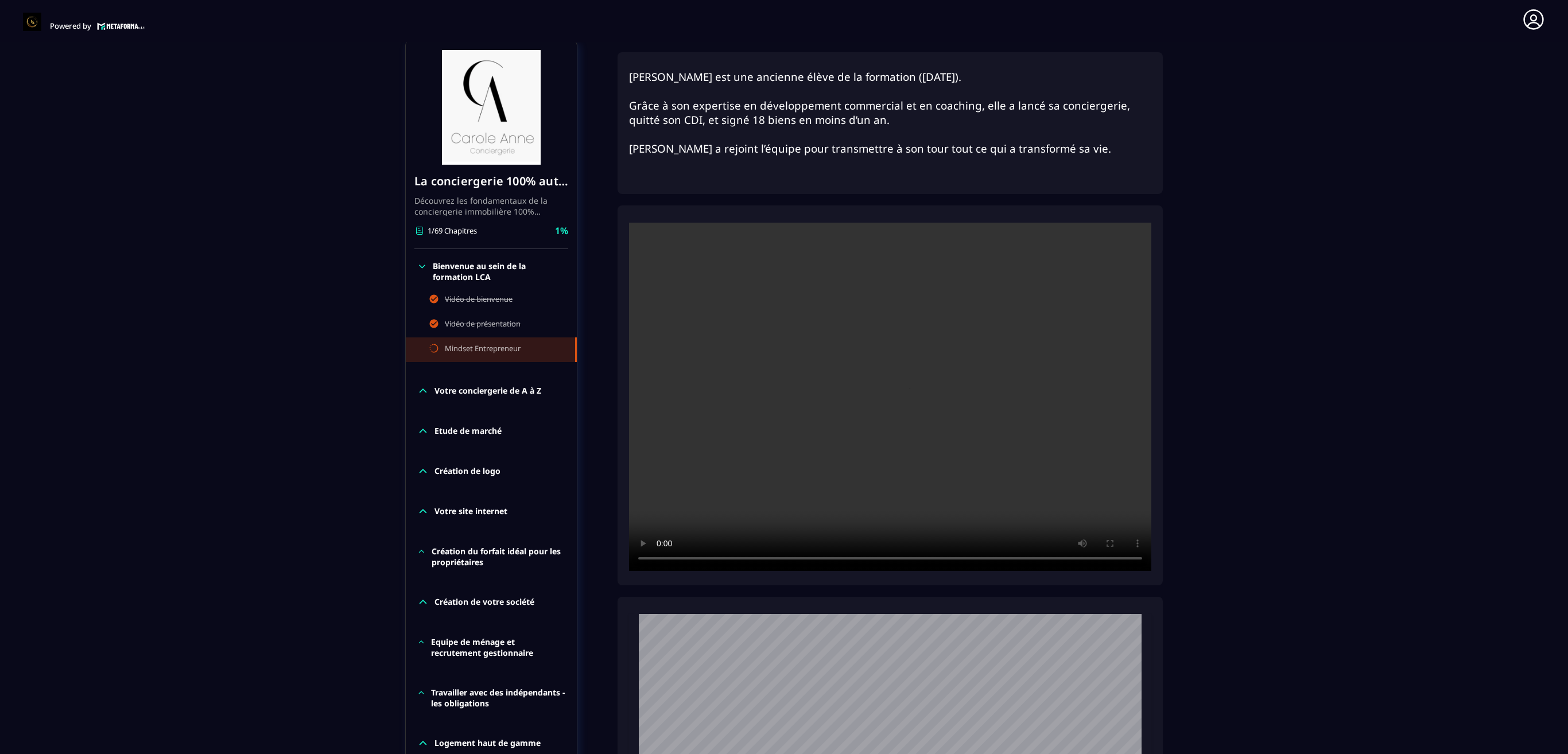 type 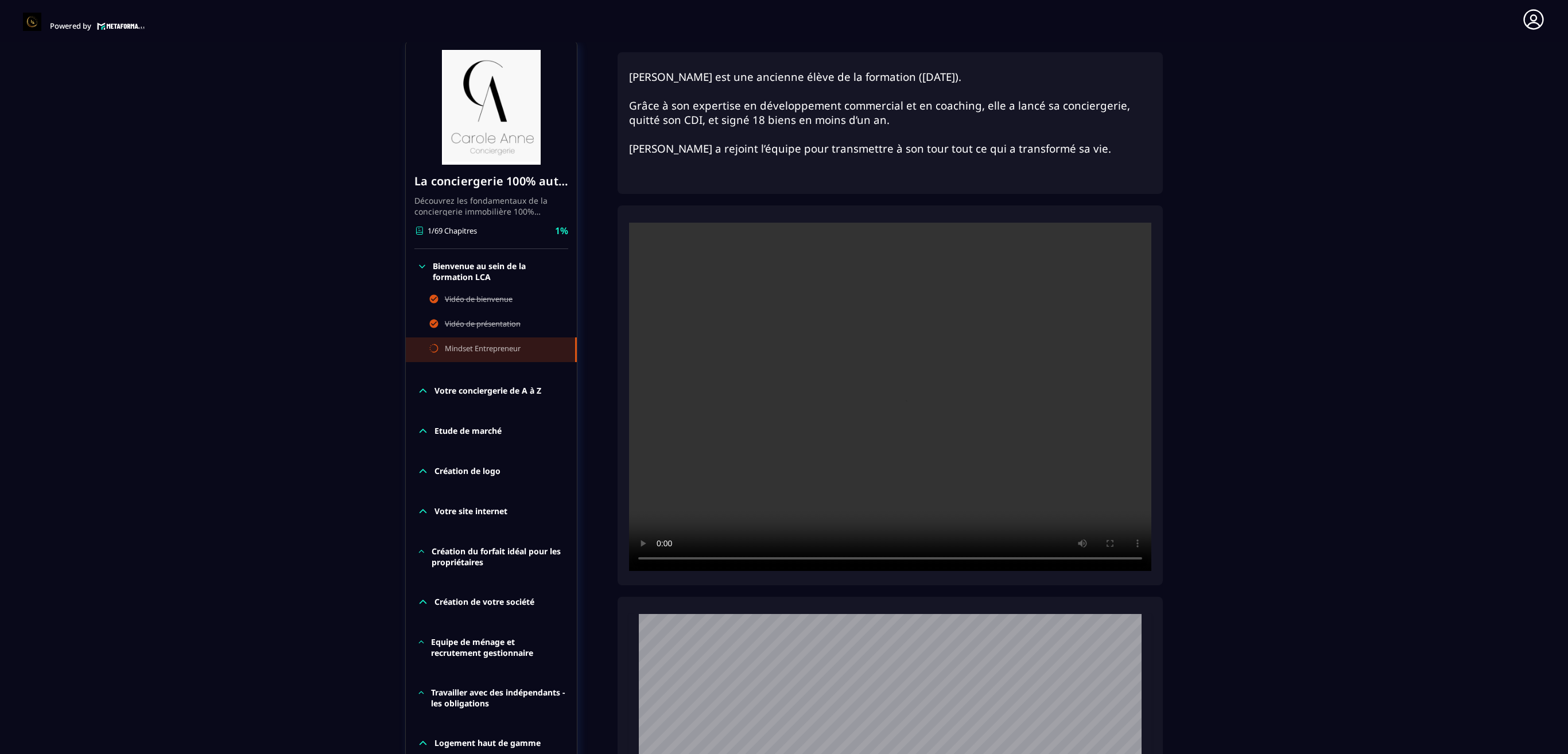 click on "Formations / La conciergerie 100% automatisée / Mindset Entrepreneur La conciergerie 100% automatisée Découvrez les fondamentaux de la conciergerie immobilière 100% automatisée.
Cette formation est conçue pour vous permettre de lancer et maîtriser votre activité de conciergerie en toute simplicité.
Vous apprendrez :
✅ Les bases essentielles de la conciergerie pour démarrer sereinement.
✅ Les outils incontournables pour gérer vos clients et vos biens de manière efficace.
✅ L'automatisation des tâches répétitives pour gagner un maximum de temps au quotidien.
Objectif : Vous fournir toutes les clés pour créer une activité rentable et automatisée, tout en gardant du temps pour vous. 1/69 Chapitres 1%  Bienvenue au sein de la formation LCA Vidéo de bienvenue Vidéo de présentation Mindset Entrepreneur Votre conciergerie de A à Z Etude de marché Création de logo Votre site internet Création du forfait idéal pour les propriétaires Création de votre société Facturation 1%" at bounding box center (784, 731) 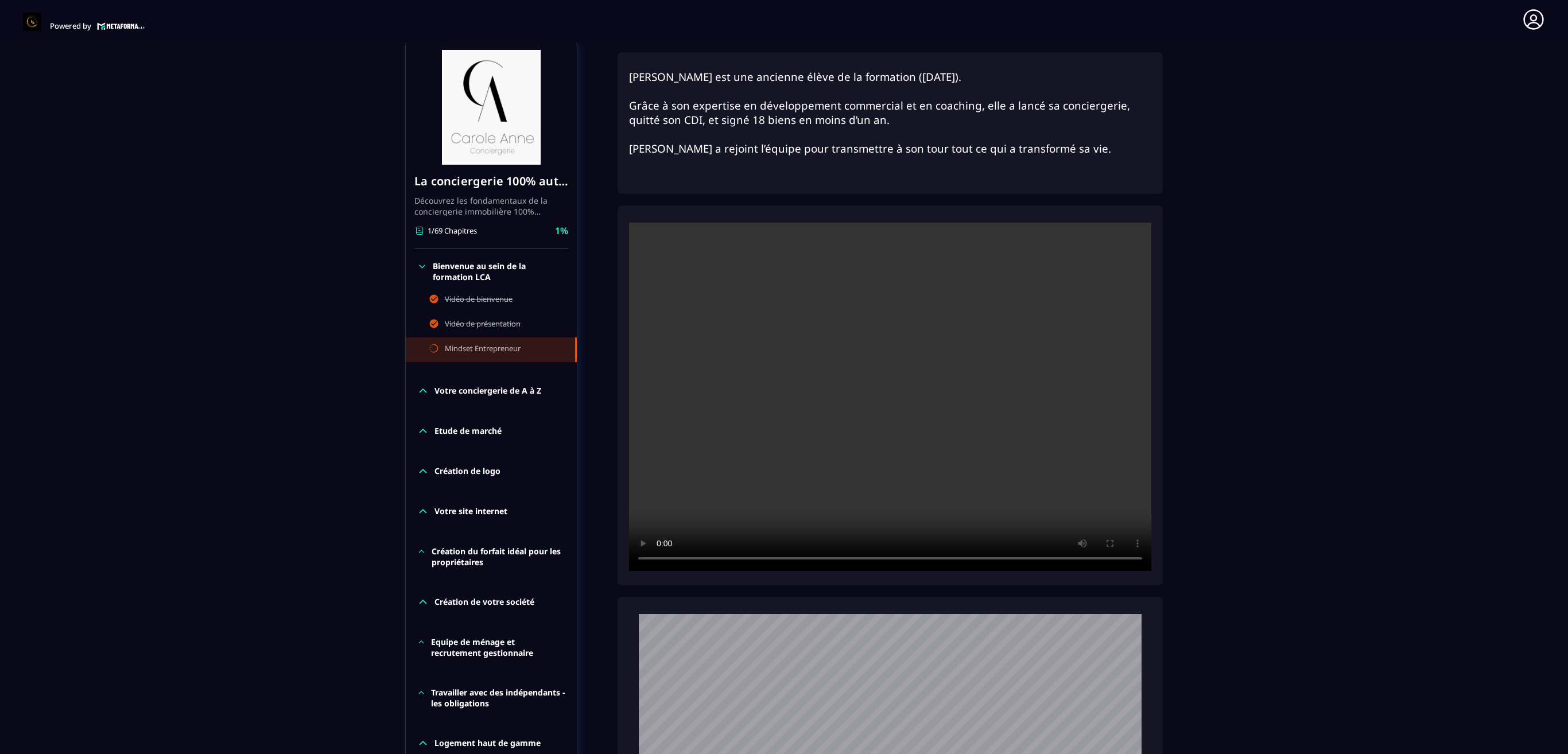 click on "Formations / La conciergerie 100% automatisée / Mindset Entrepreneur La conciergerie 100% automatisée Découvrez les fondamentaux de la conciergerie immobilière 100% automatisée.
Cette formation est conçue pour vous permettre de lancer et maîtriser votre activité de conciergerie en toute simplicité.
Vous apprendrez :
✅ Les bases essentielles de la conciergerie pour démarrer sereinement.
✅ Les outils incontournables pour gérer vos clients et vos biens de manière efficace.
✅ L'automatisation des tâches répétitives pour gagner un maximum de temps au quotidien.
Objectif : Vous fournir toutes les clés pour créer une activité rentable et automatisée, tout en gardant du temps pour vous. 1/69 Chapitres 1%  Bienvenue au sein de la formation LCA Vidéo de bienvenue Vidéo de présentation Mindset Entrepreneur Votre conciergerie de A à Z Etude de marché Création de logo Votre site internet Création du forfait idéal pour les propriétaires Création de votre société Facturation 1%" at bounding box center (784, 731) 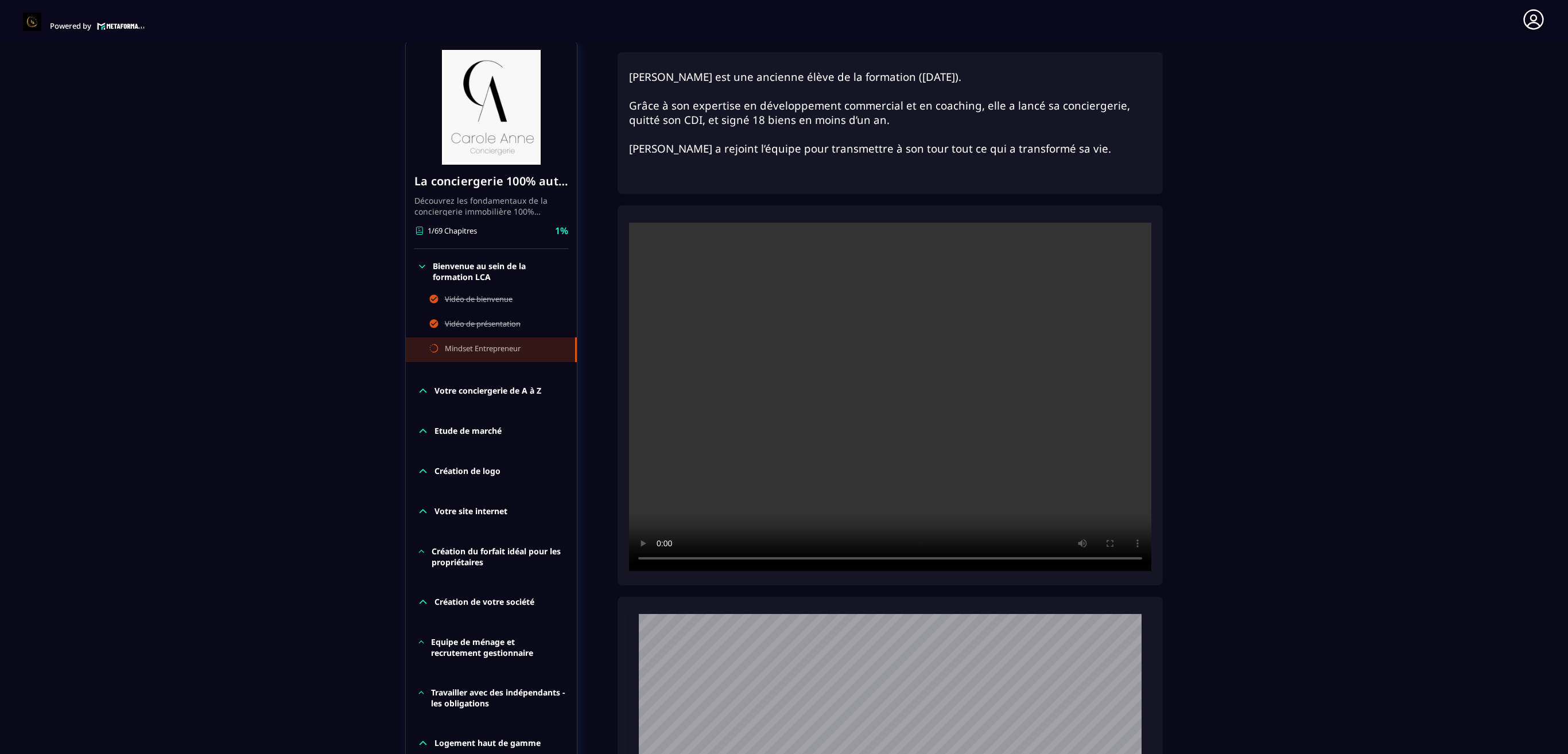 click on "Formations / La conciergerie 100% automatisée / Mindset Entrepreneur La conciergerie 100% automatisée Découvrez les fondamentaux de la conciergerie immobilière 100% automatisée.
Cette formation est conçue pour vous permettre de lancer et maîtriser votre activité de conciergerie en toute simplicité.
Vous apprendrez :
✅ Les bases essentielles de la conciergerie pour démarrer sereinement.
✅ Les outils incontournables pour gérer vos clients et vos biens de manière efficace.
✅ L'automatisation des tâches répétitives pour gagner un maximum de temps au quotidien.
Objectif : Vous fournir toutes les clés pour créer une activité rentable et automatisée, tout en gardant du temps pour vous. 1/69 Chapitres 1%  Bienvenue au sein de la formation LCA Vidéo de bienvenue Vidéo de présentation Mindset Entrepreneur Votre conciergerie de A à Z Etude de marché Création de logo Votre site internet Création du forfait idéal pour les propriétaires Création de votre société Facturation 1%" at bounding box center [784, 731] 